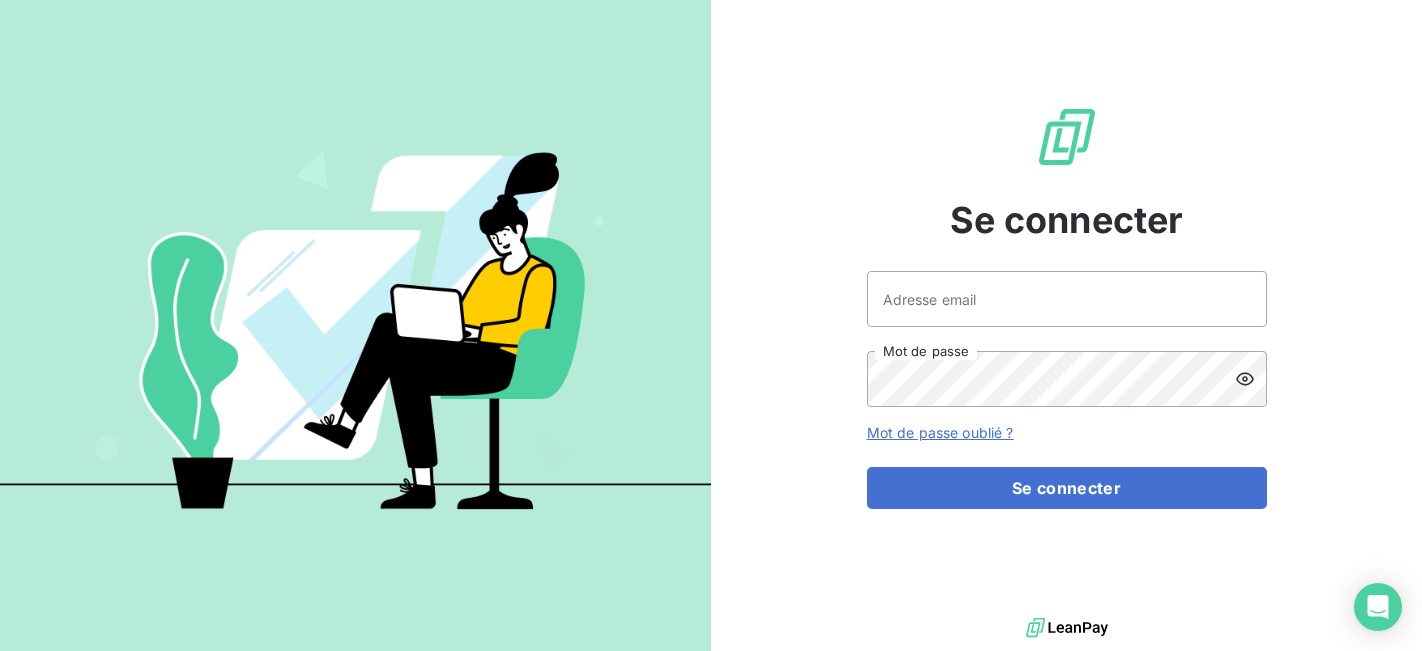 scroll, scrollTop: 0, scrollLeft: 0, axis: both 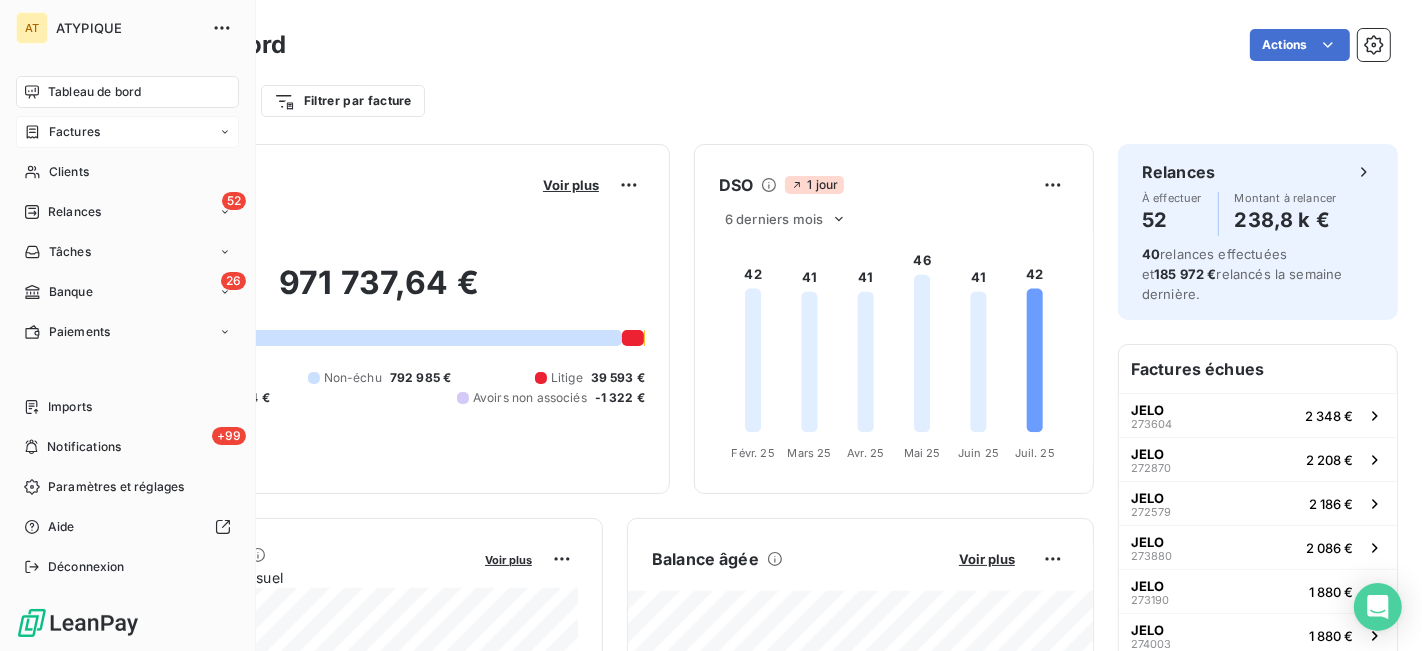 click on "Factures" at bounding box center (127, 132) 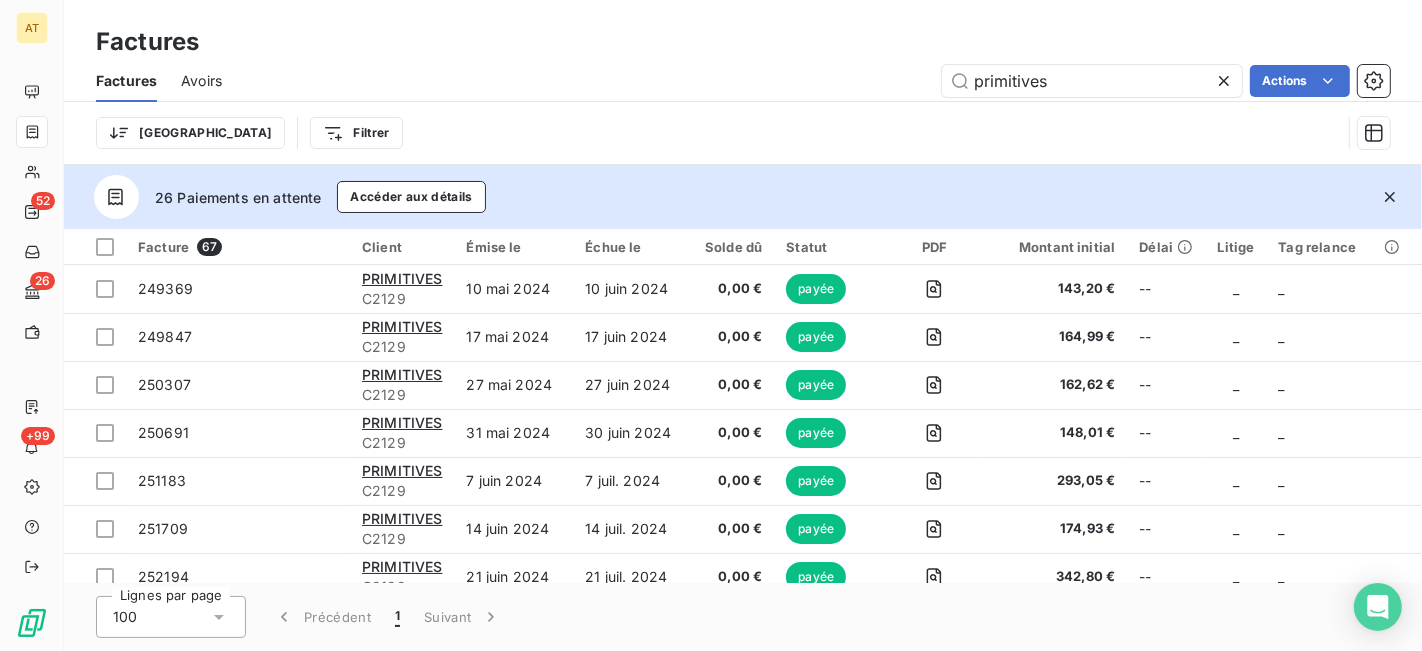type on "272835" 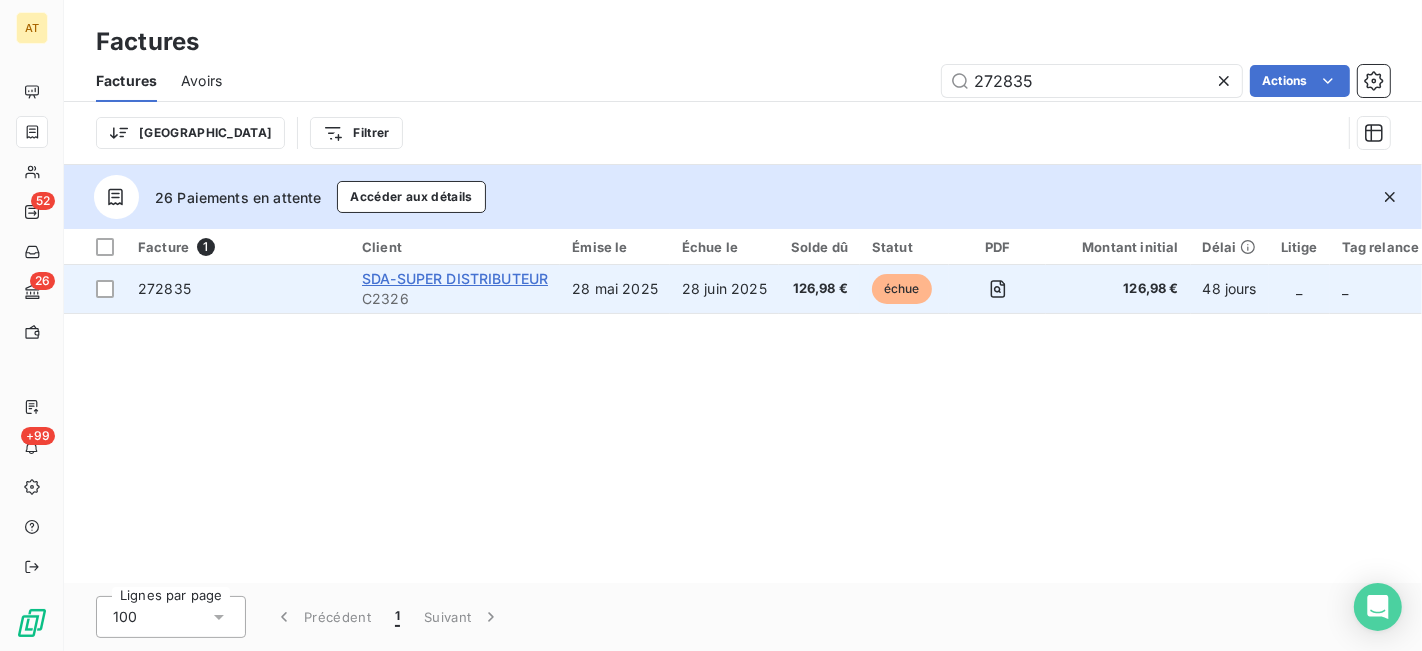 click on "SDA-SUPER DISTRIBUTEUR" at bounding box center (455, 278) 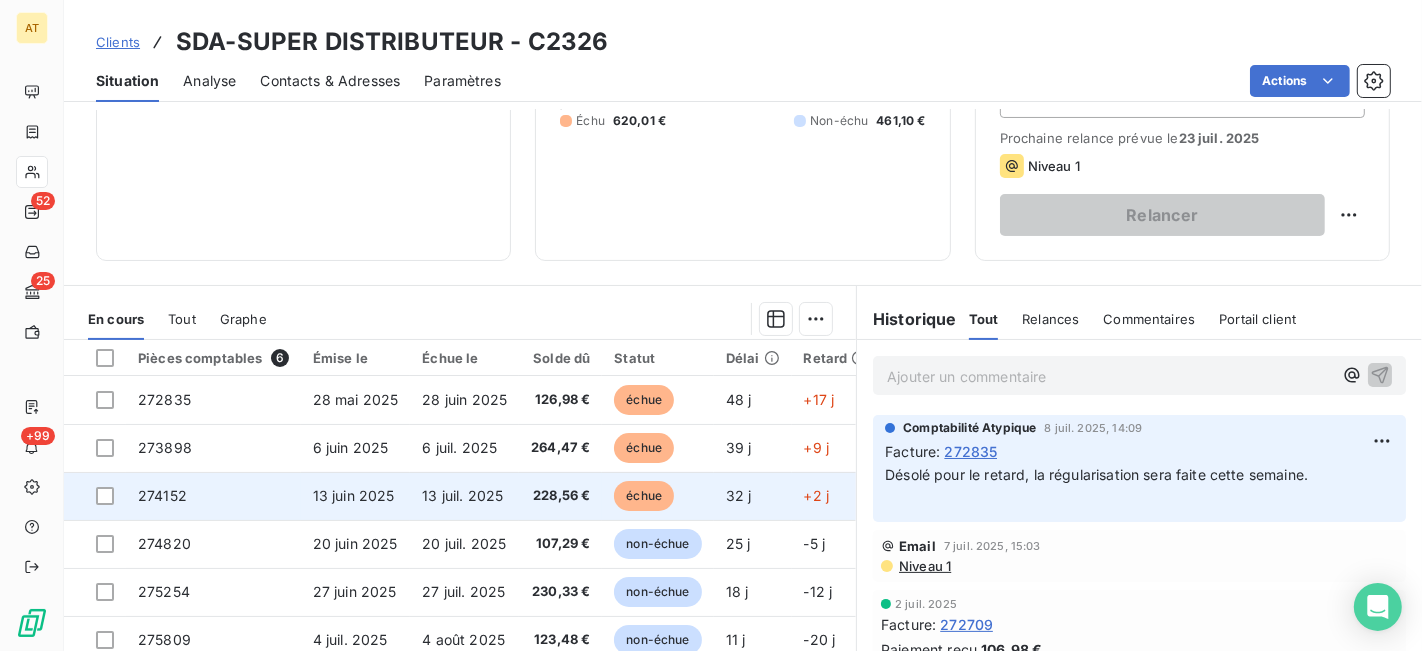 scroll, scrollTop: 271, scrollLeft: 0, axis: vertical 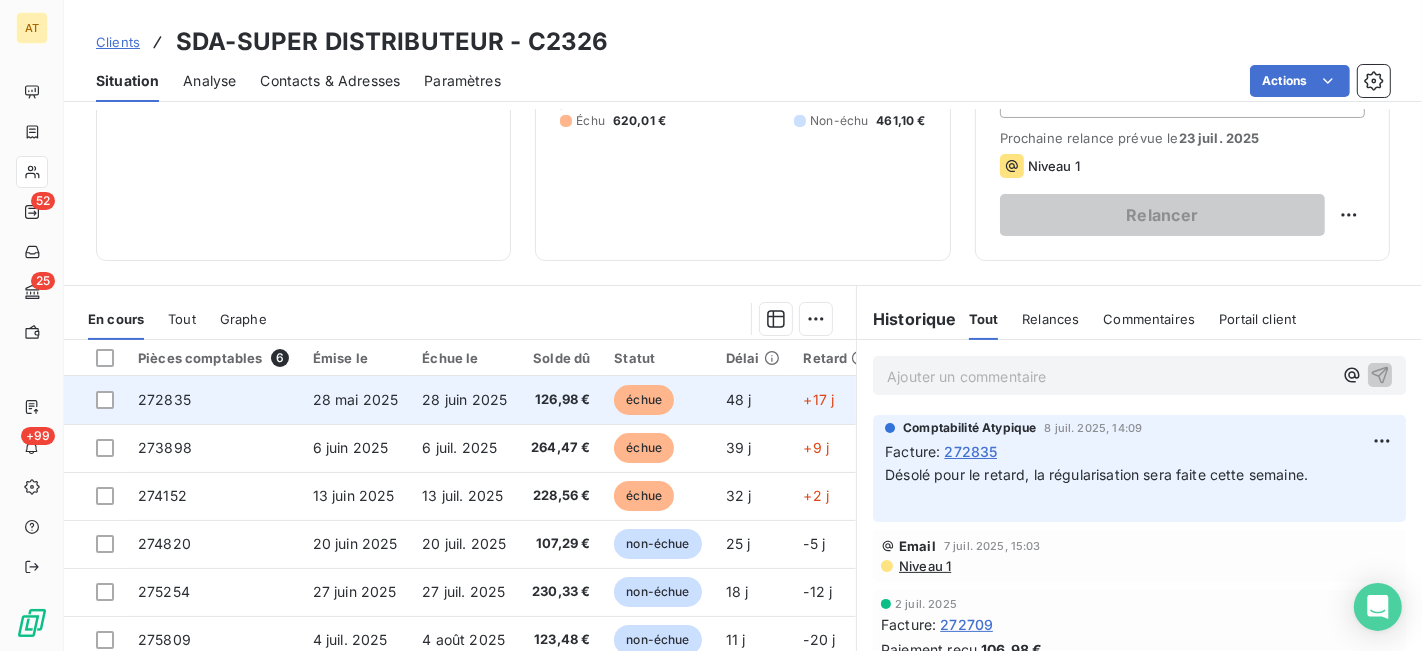 click on "272835" at bounding box center (213, 400) 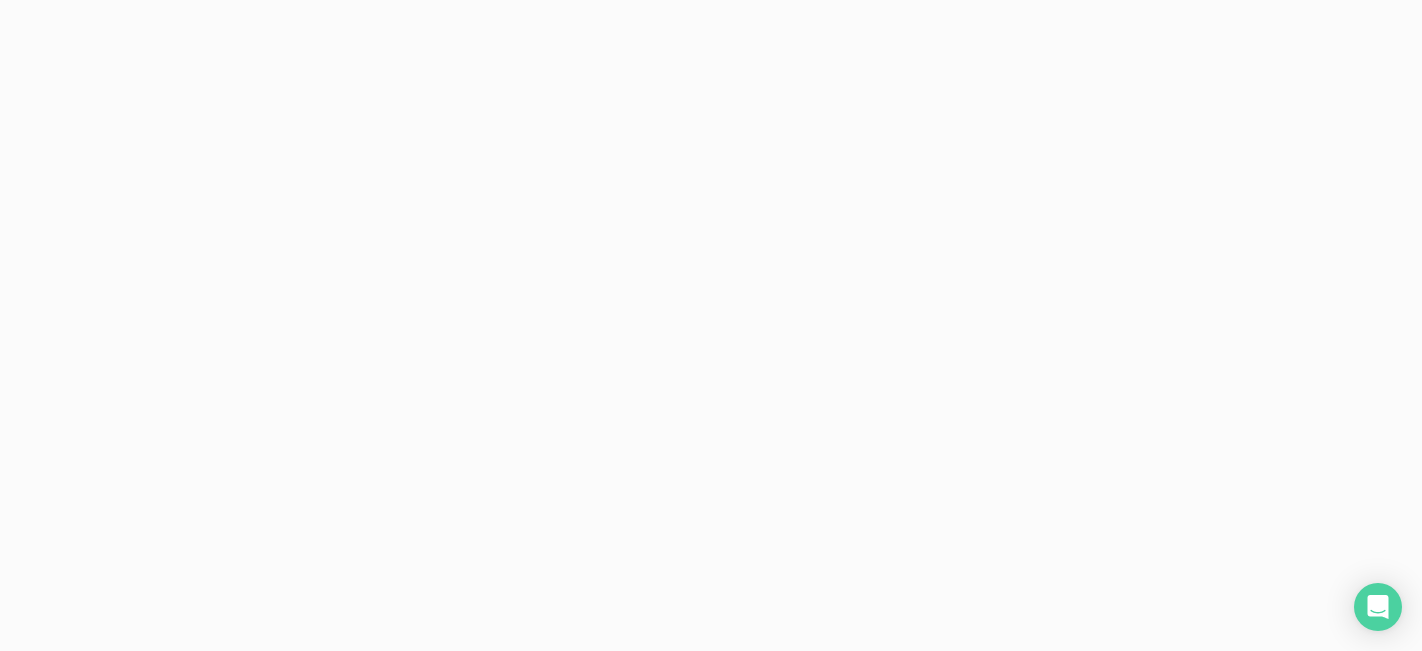 scroll, scrollTop: 0, scrollLeft: 0, axis: both 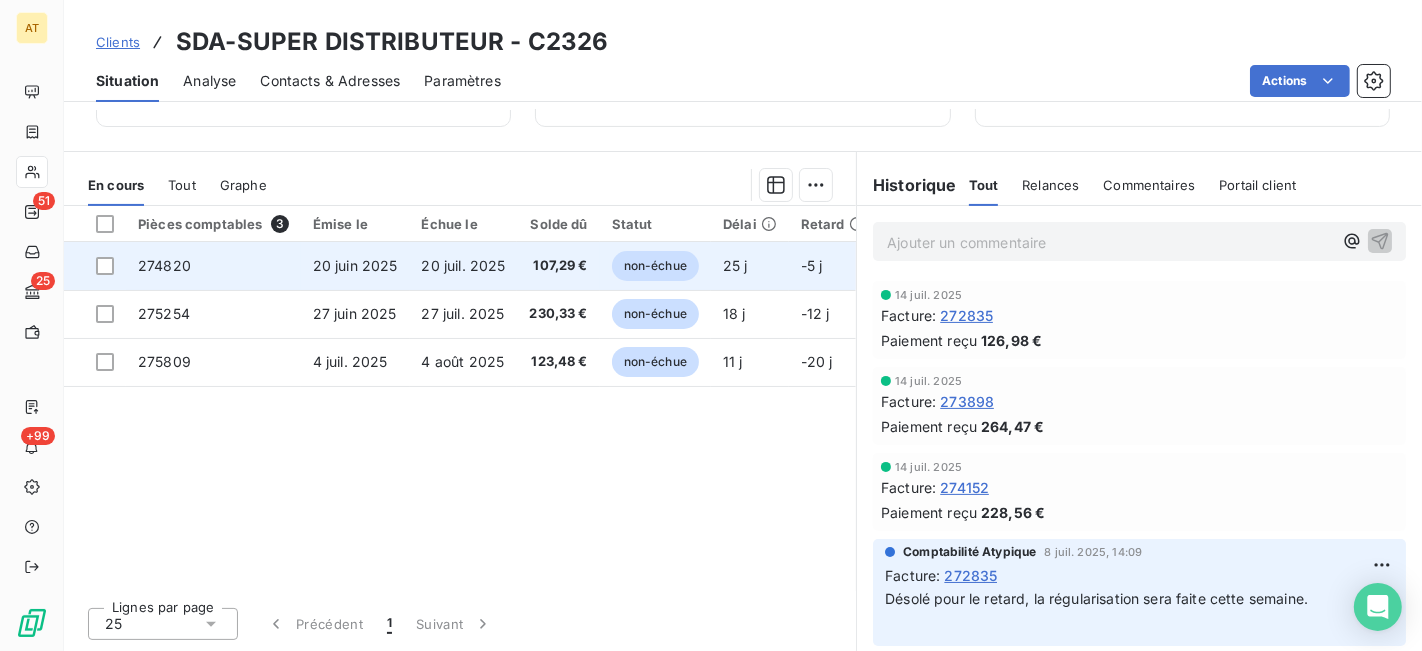 click on "274820" at bounding box center [164, 265] 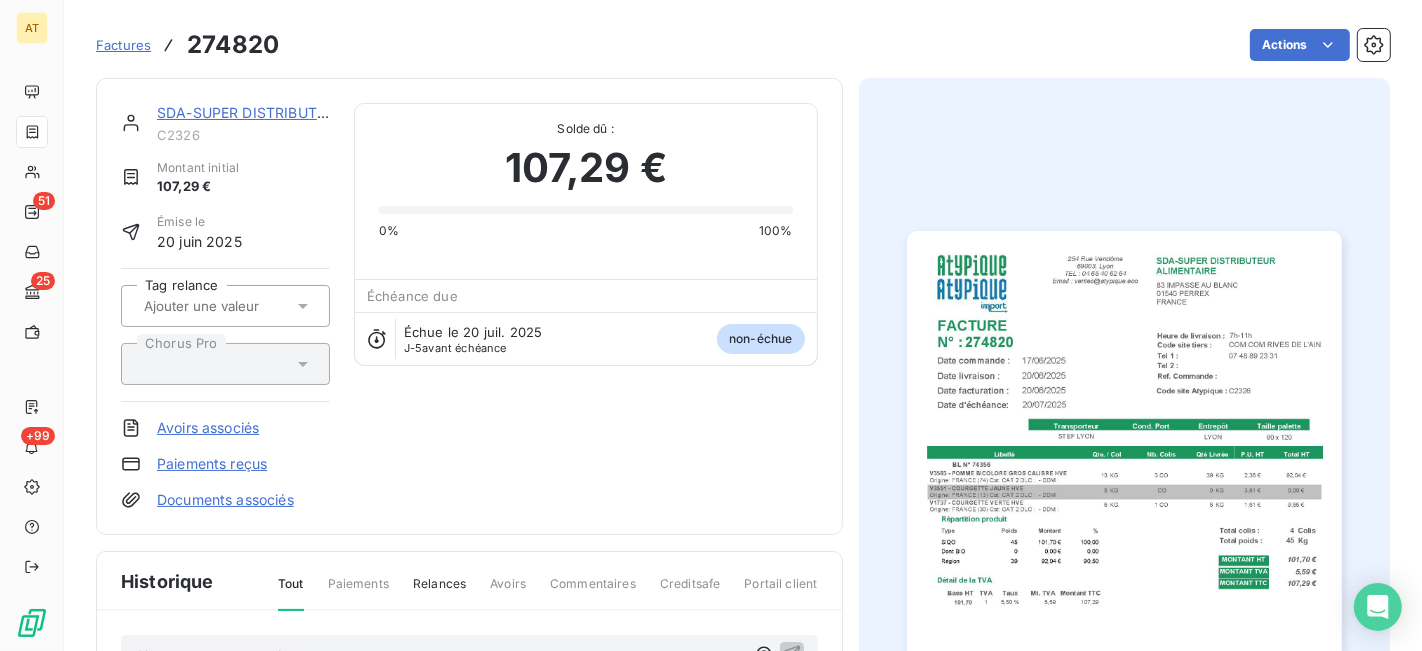 click on "274820" at bounding box center (233, 45) 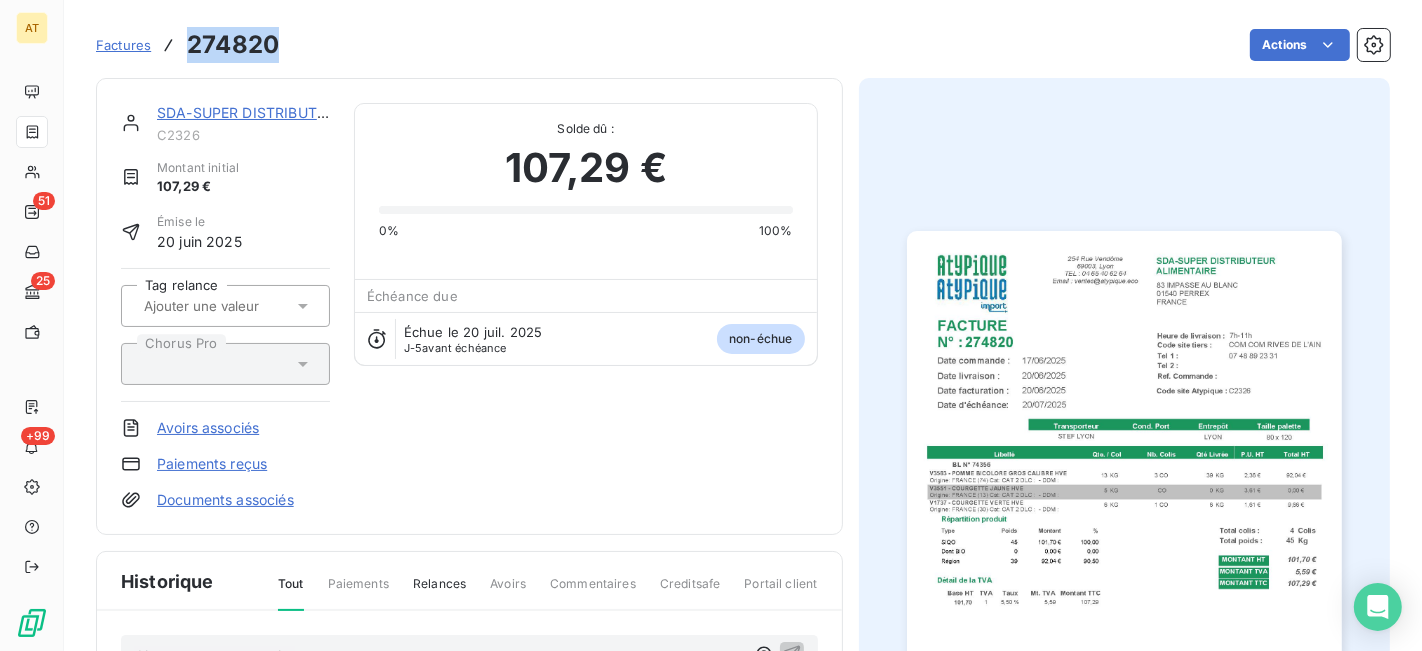 click on "274820" at bounding box center (233, 45) 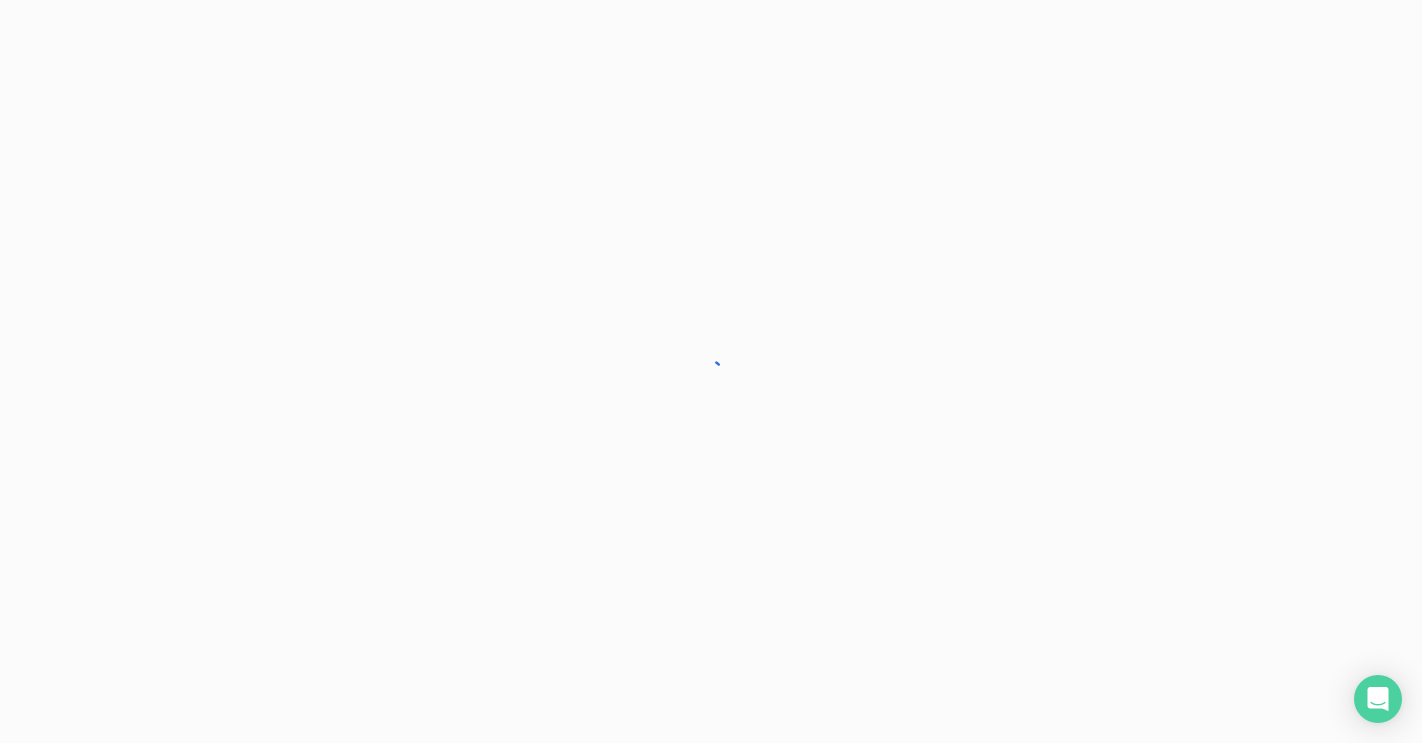 scroll, scrollTop: 0, scrollLeft: 0, axis: both 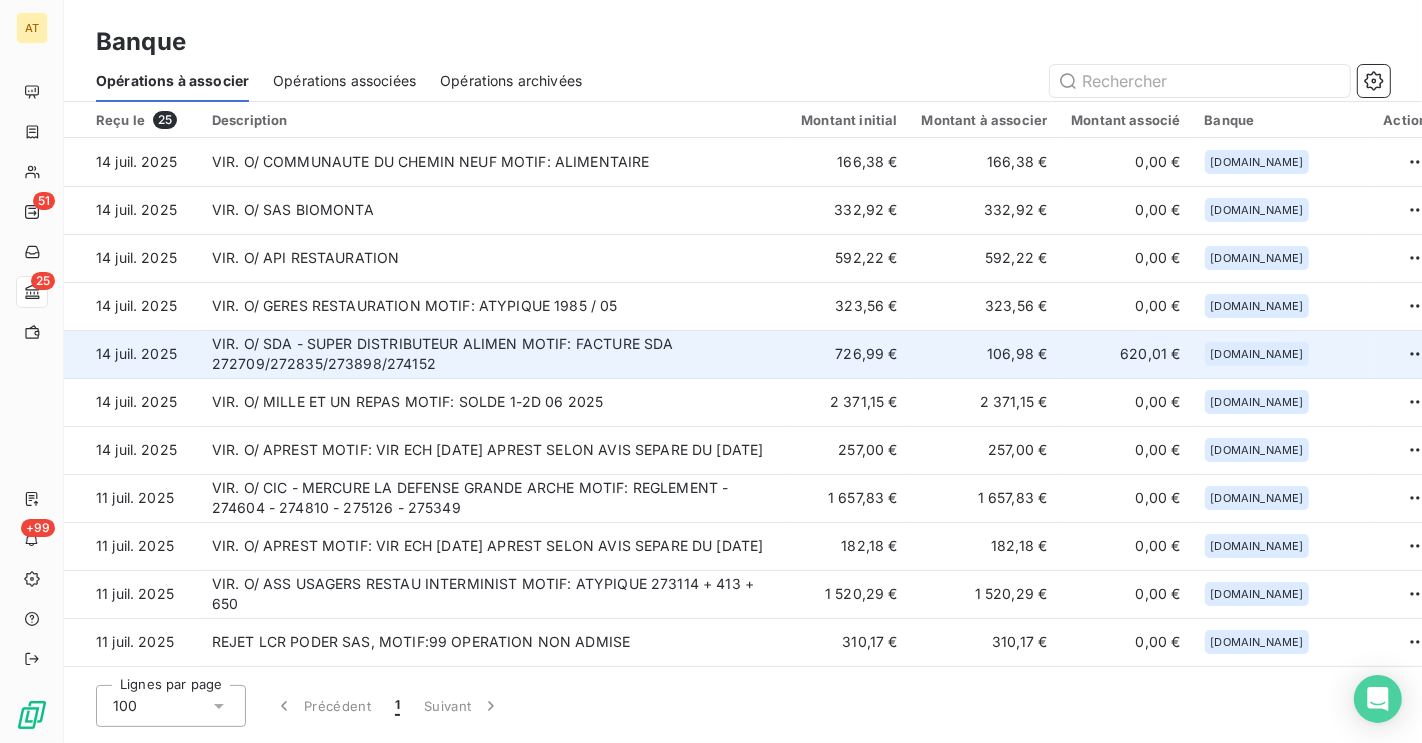 click on "VIR. O/ SDA - SUPER DISTRIBUTEUR ALIMEN MOTIF: FACTURE SDA 272709/272835/273898/274152" at bounding box center [495, 354] 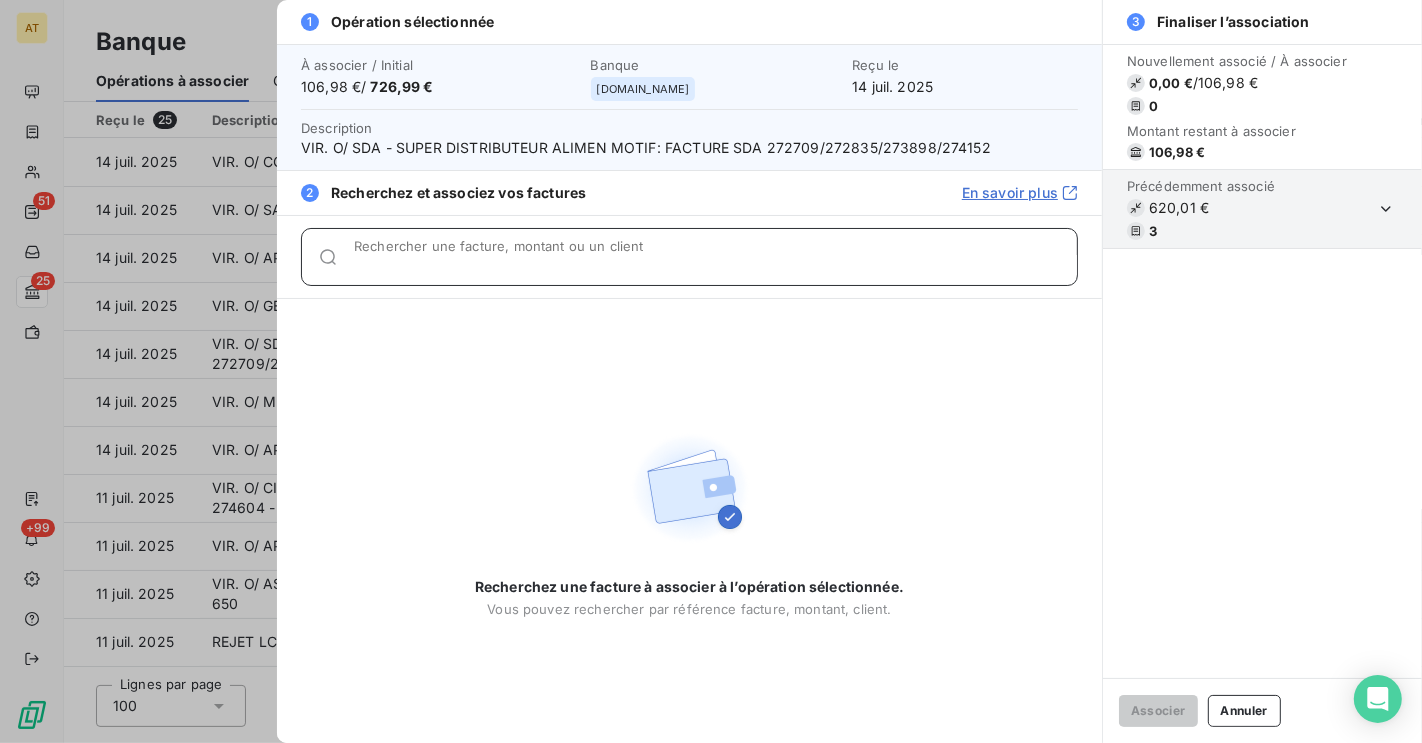paste on "274820" 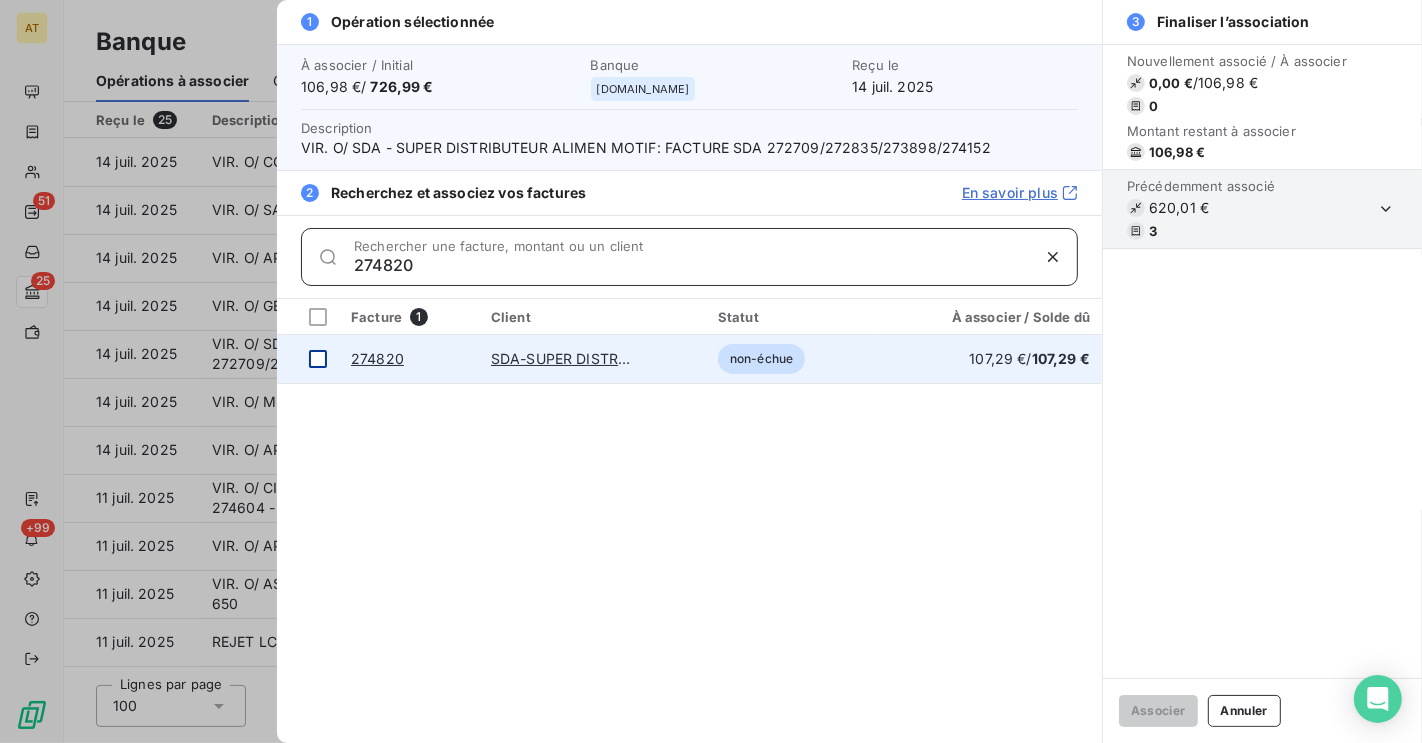 type on "274820" 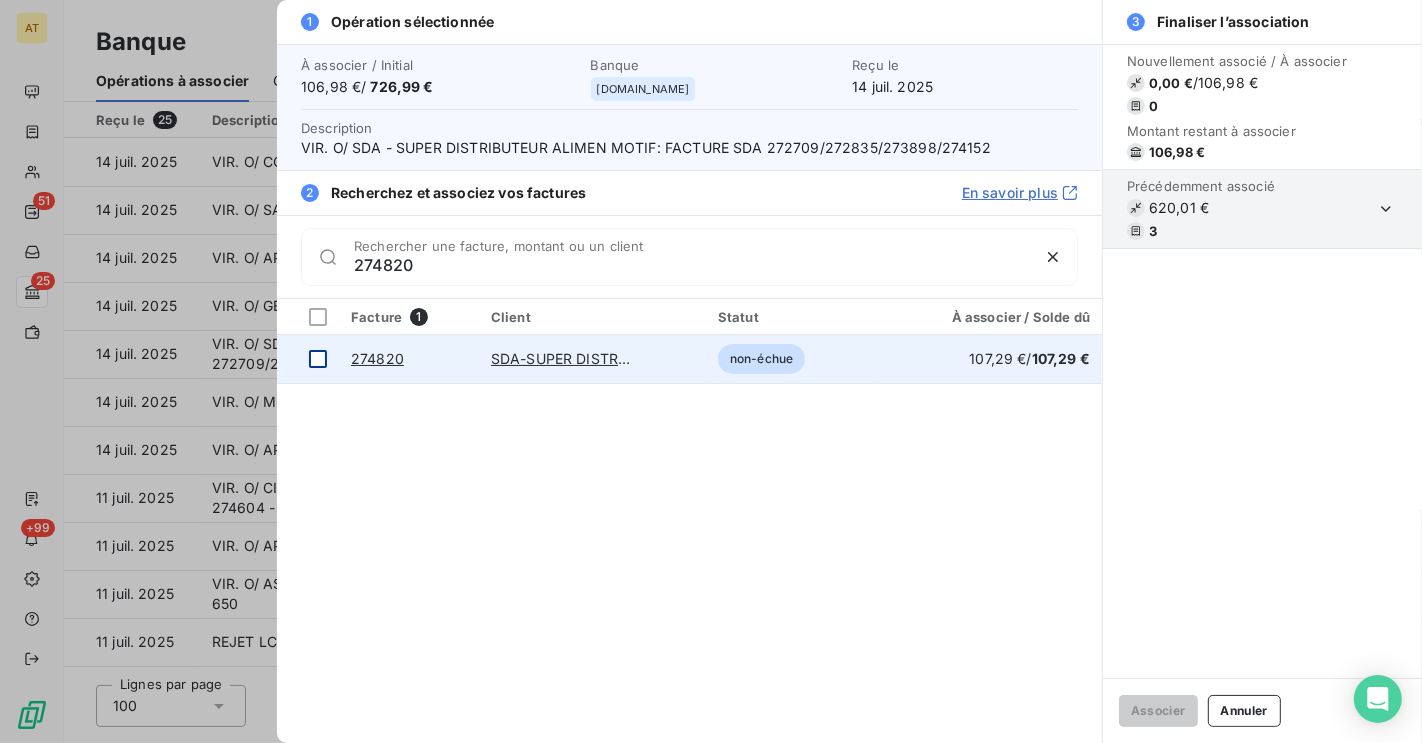 click at bounding box center (318, 359) 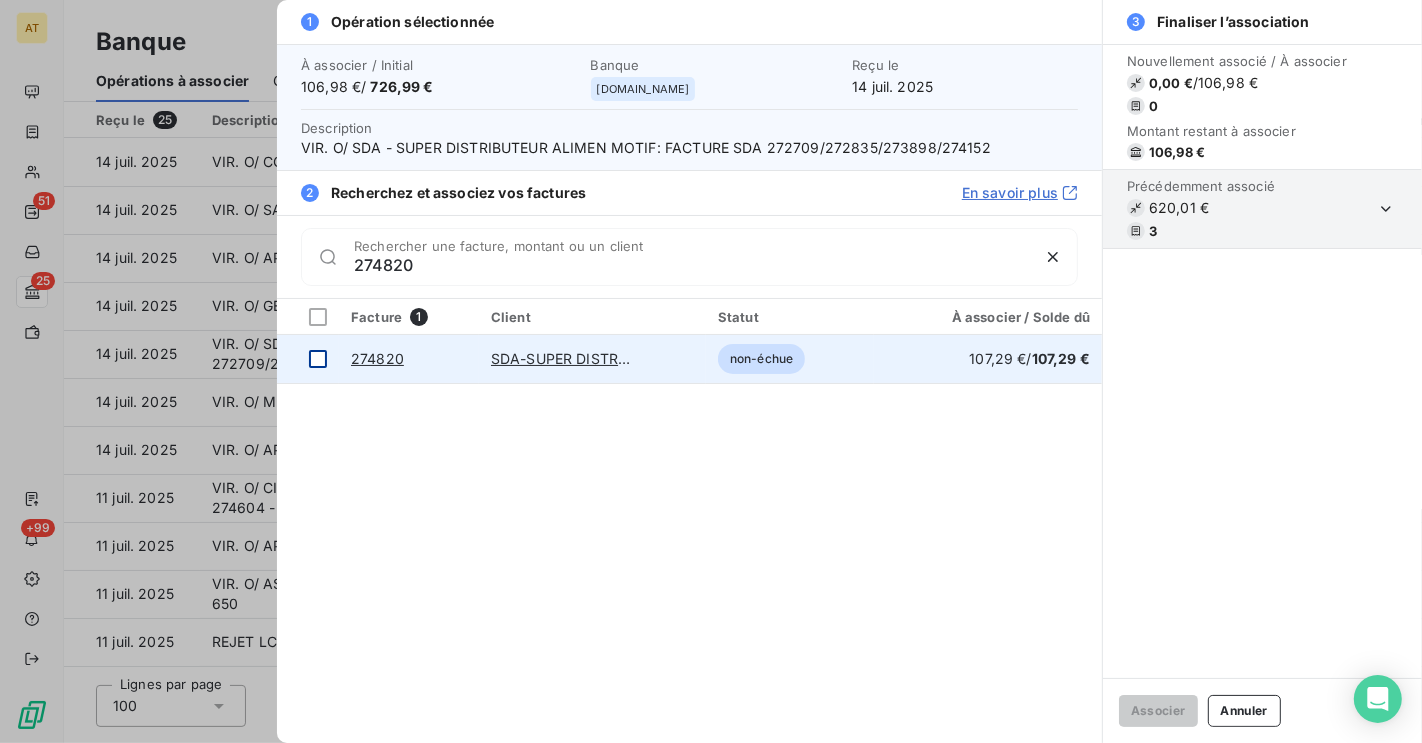 type 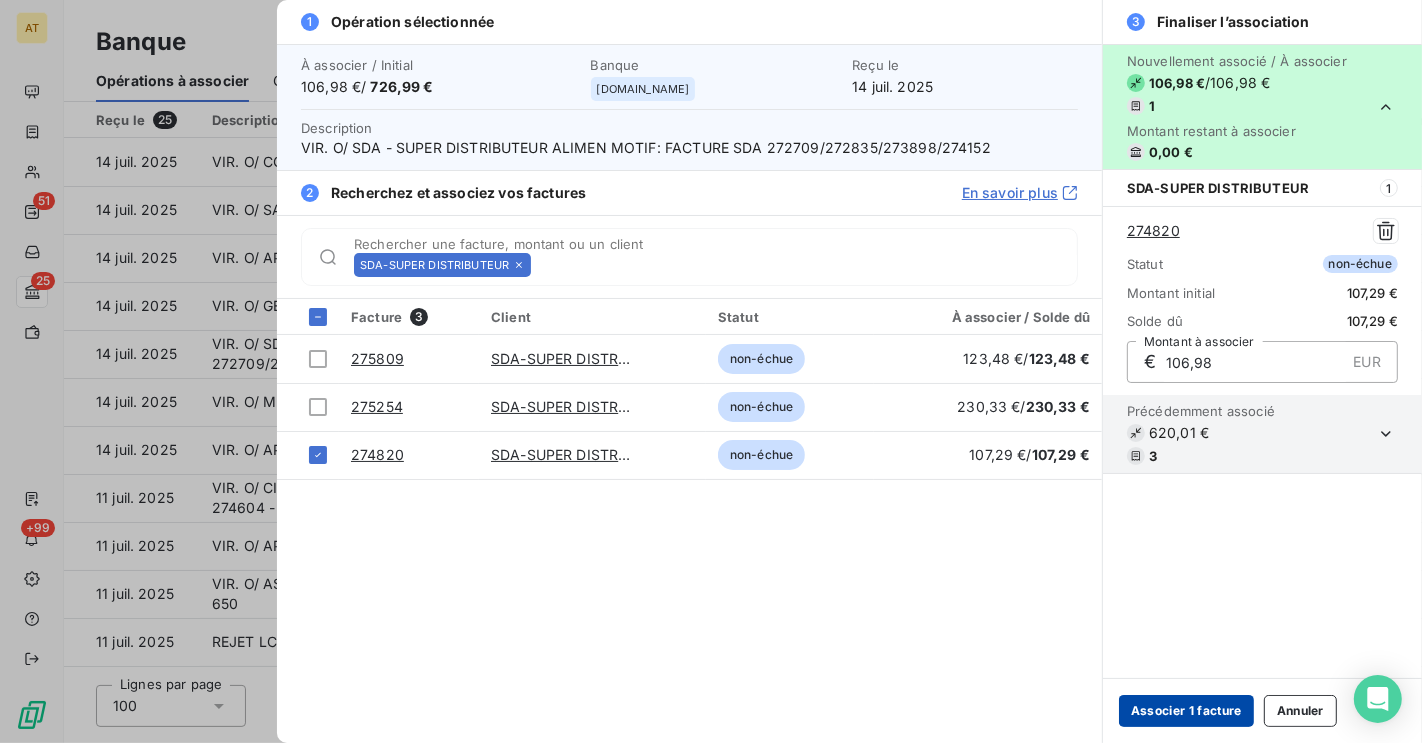 click on "Associer 1 facture" at bounding box center [1186, 711] 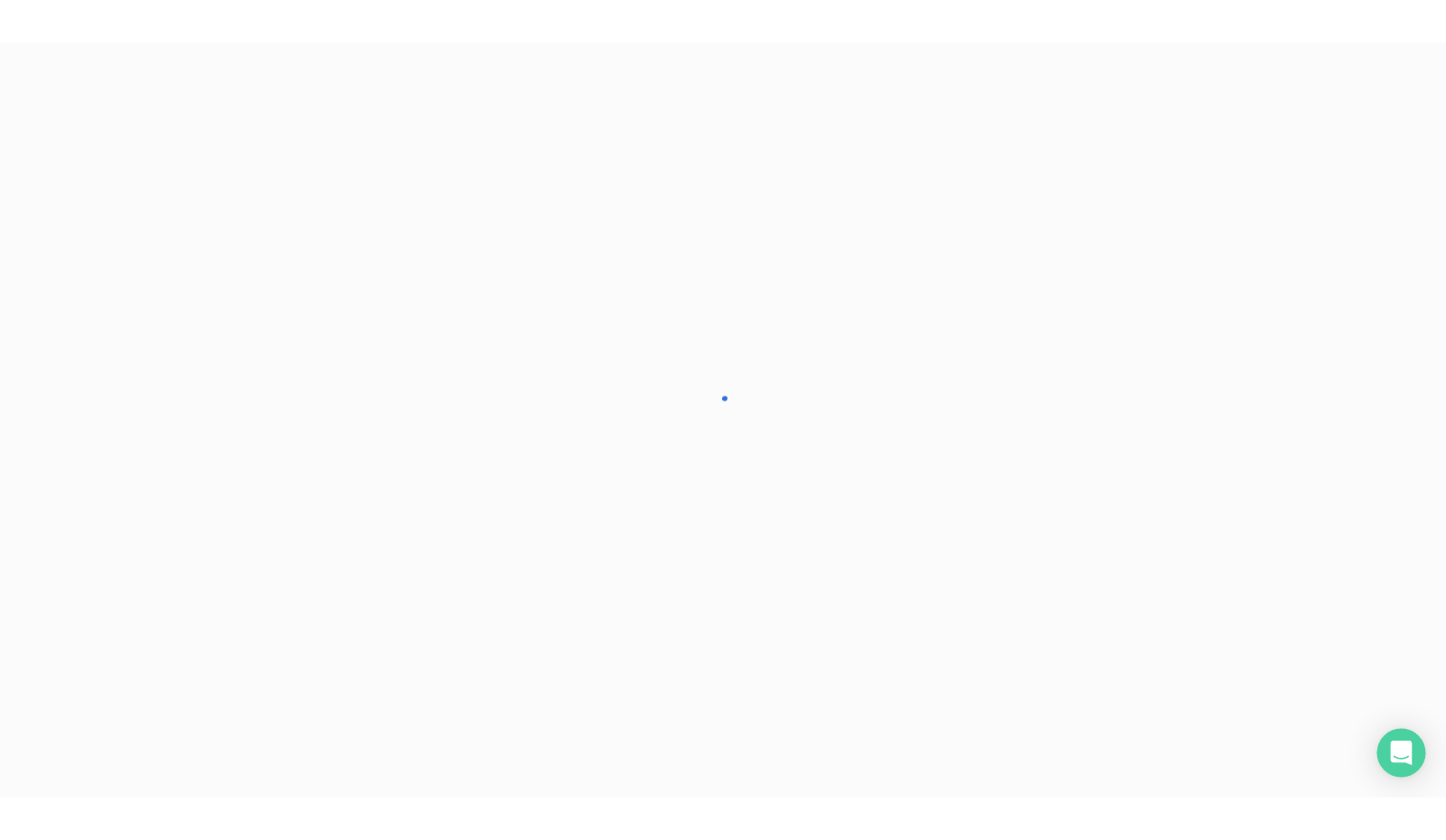 scroll, scrollTop: 0, scrollLeft: 0, axis: both 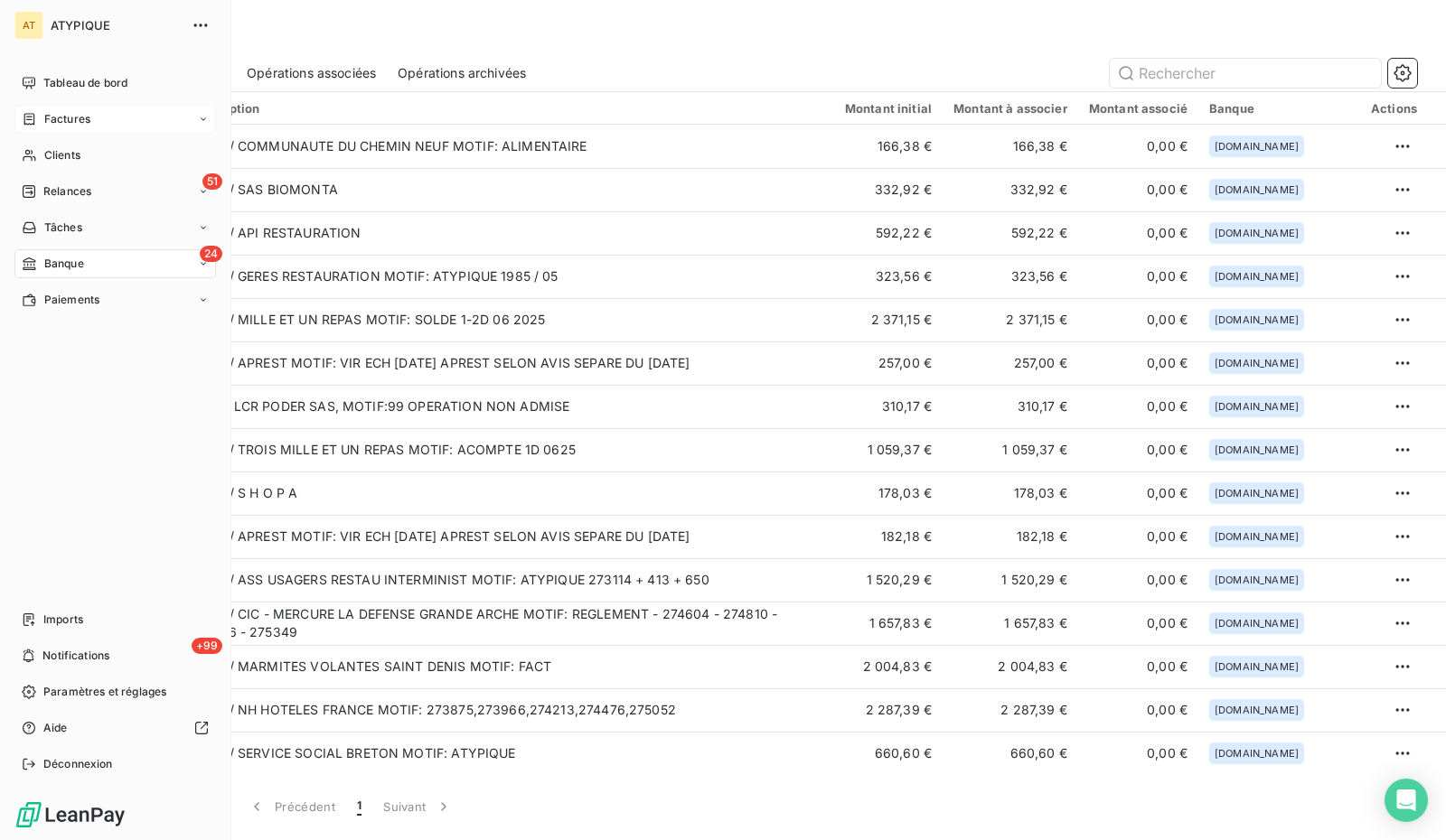 click on "Factures" at bounding box center (67, 119) 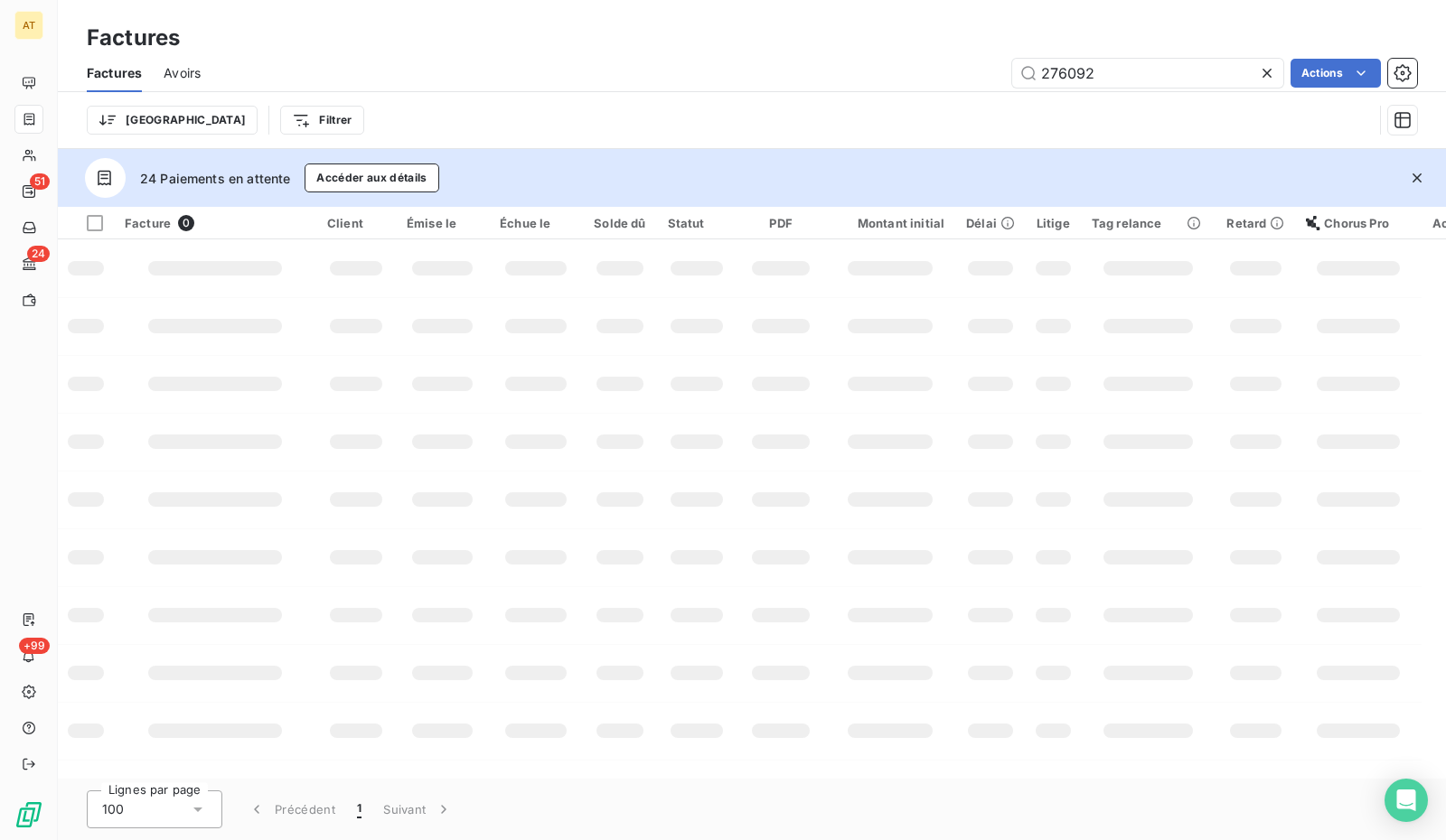 type on "276092" 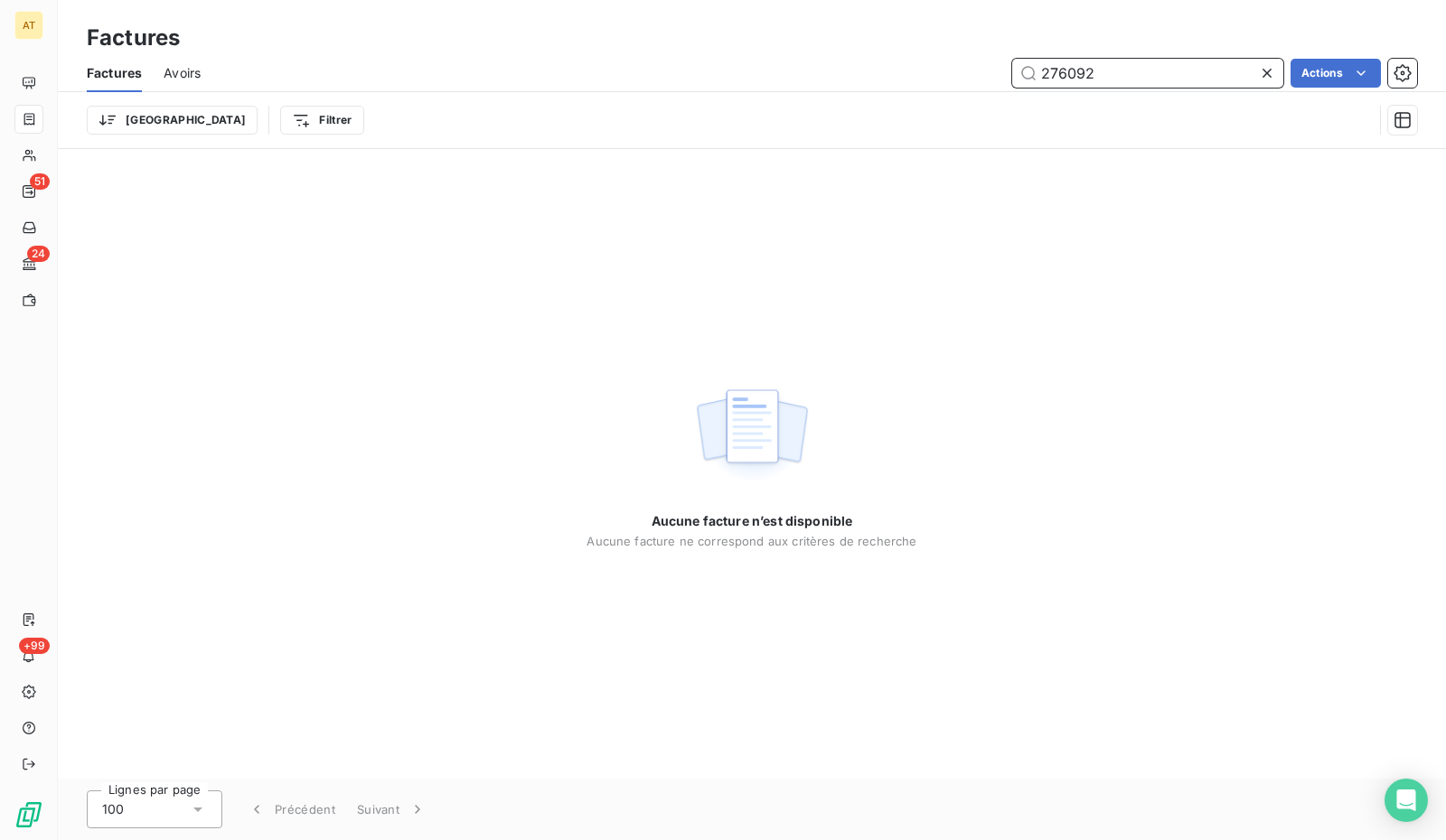 click on "276092" at bounding box center [1148, 73] 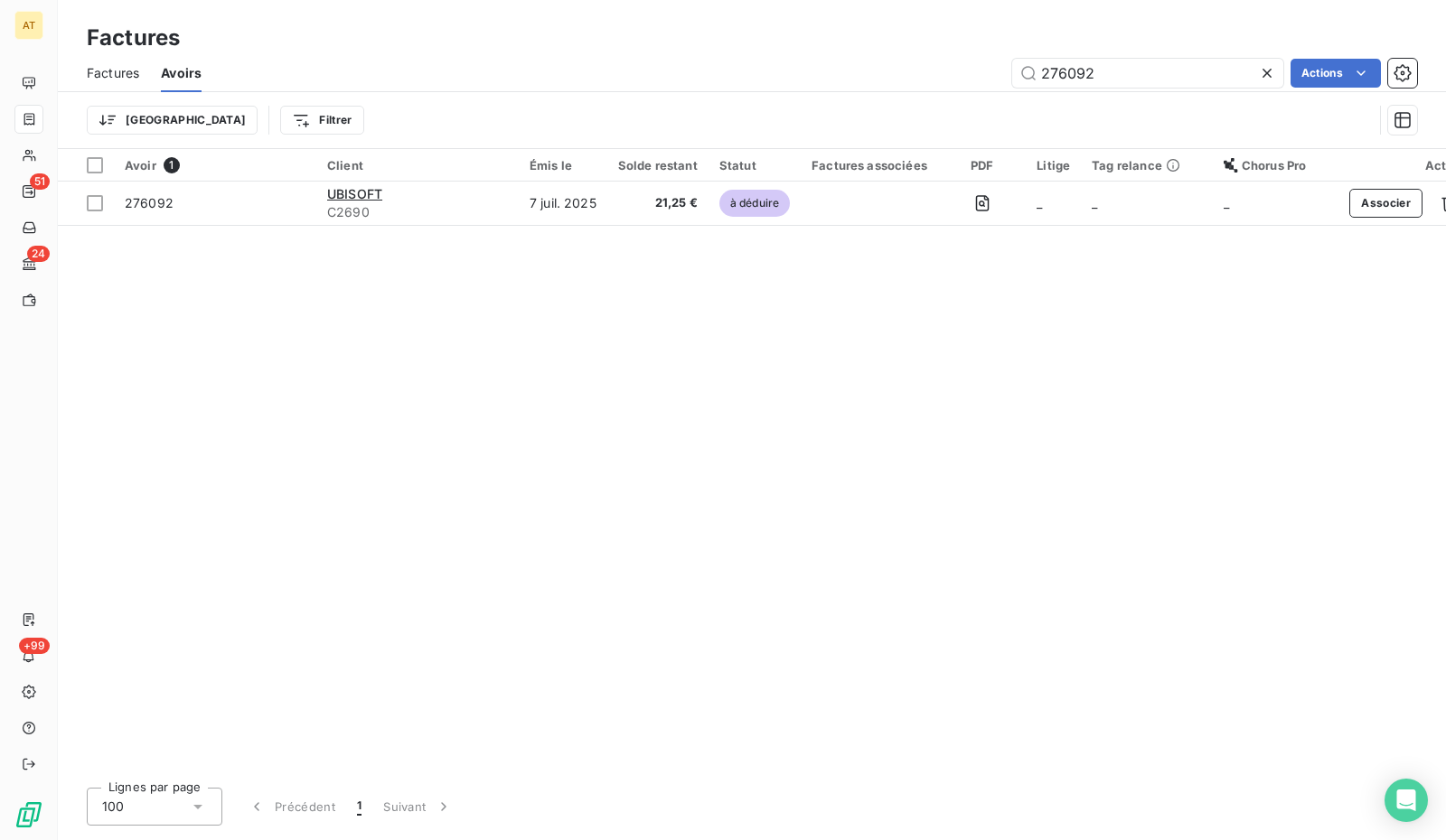 type on "276092" 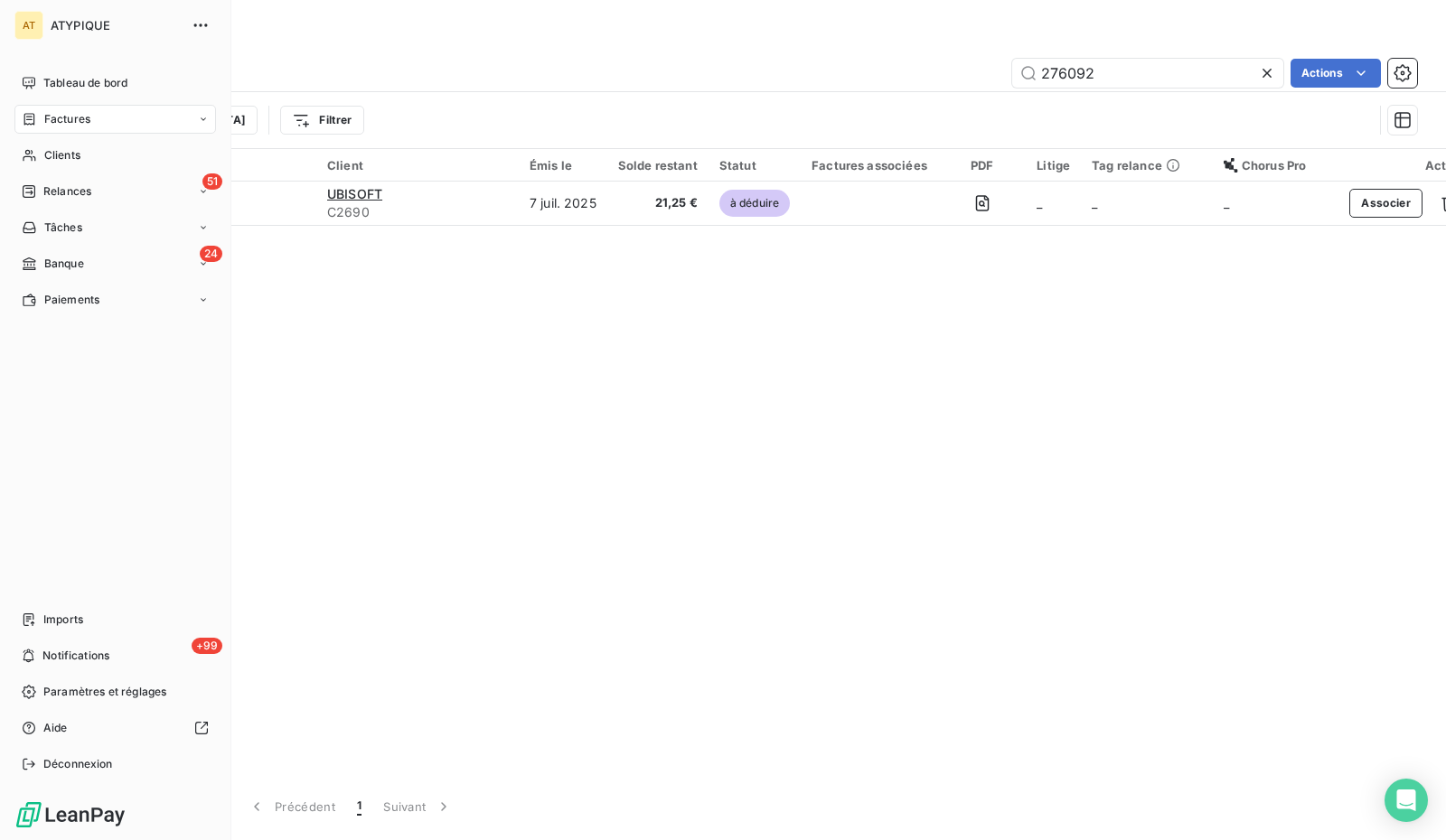 click on "Factures" at bounding box center [115, 119] 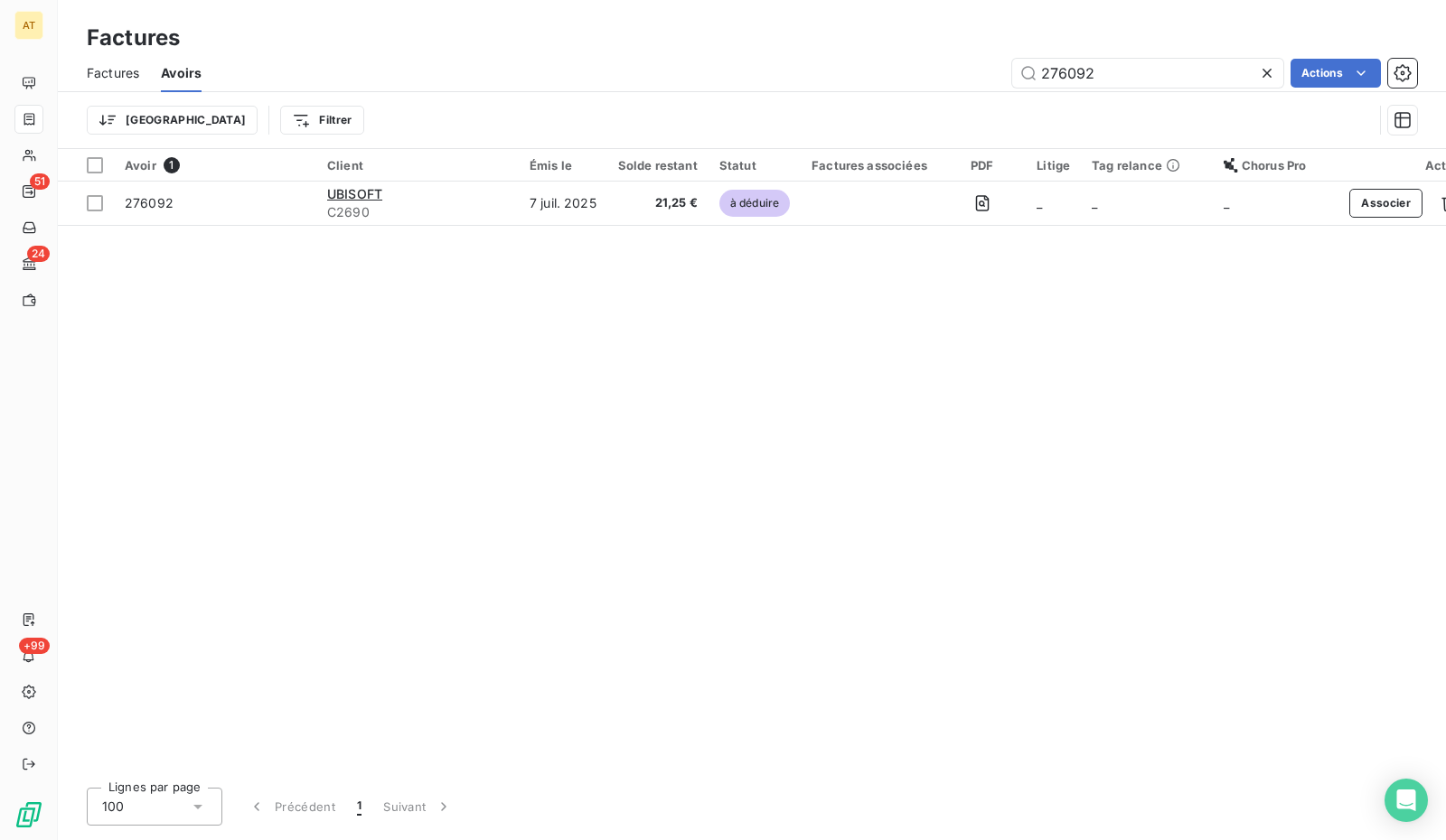 click on "Factures" at bounding box center [113, 73] 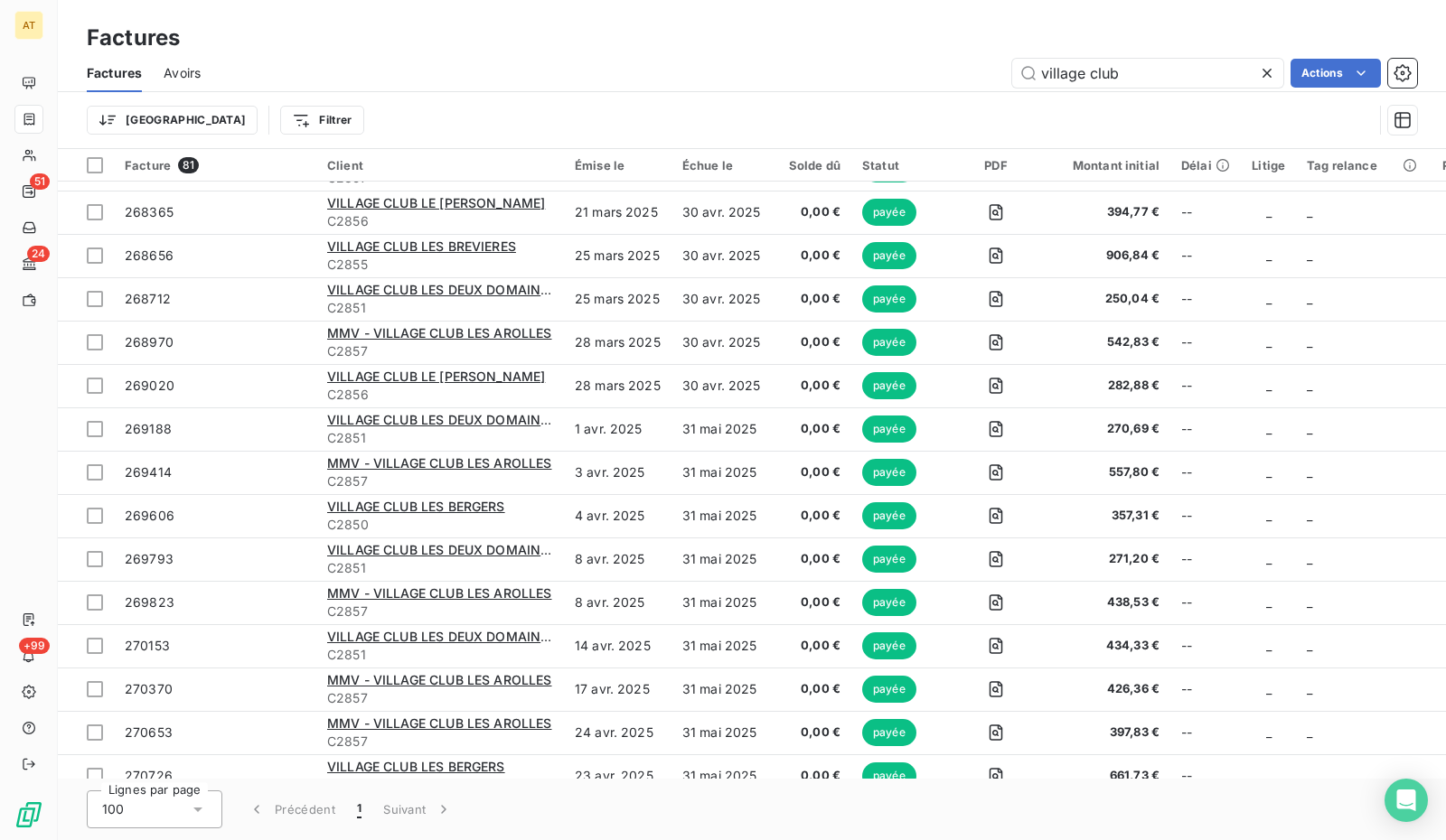 scroll, scrollTop: 2920, scrollLeft: 0, axis: vertical 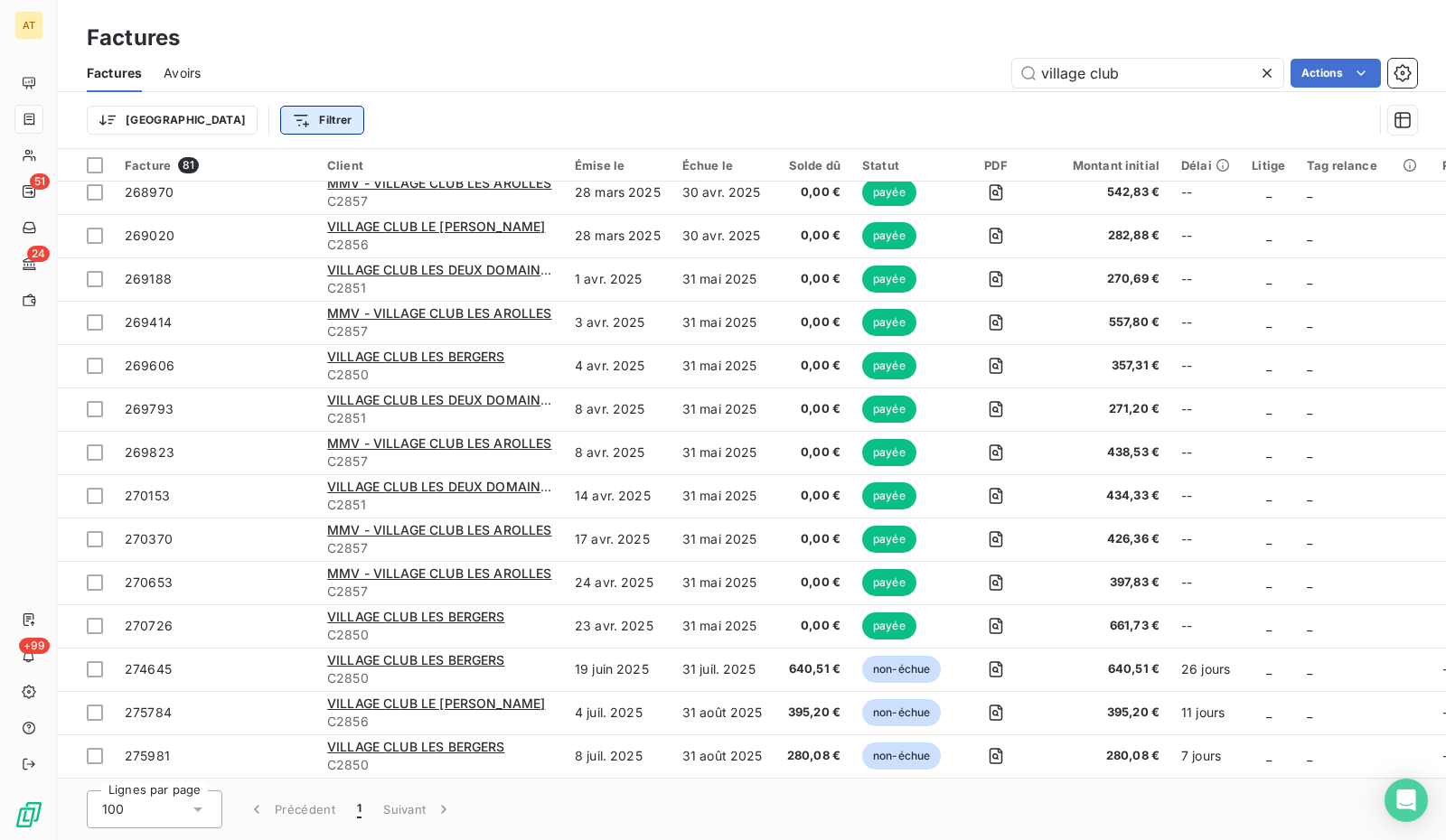 type on "village club" 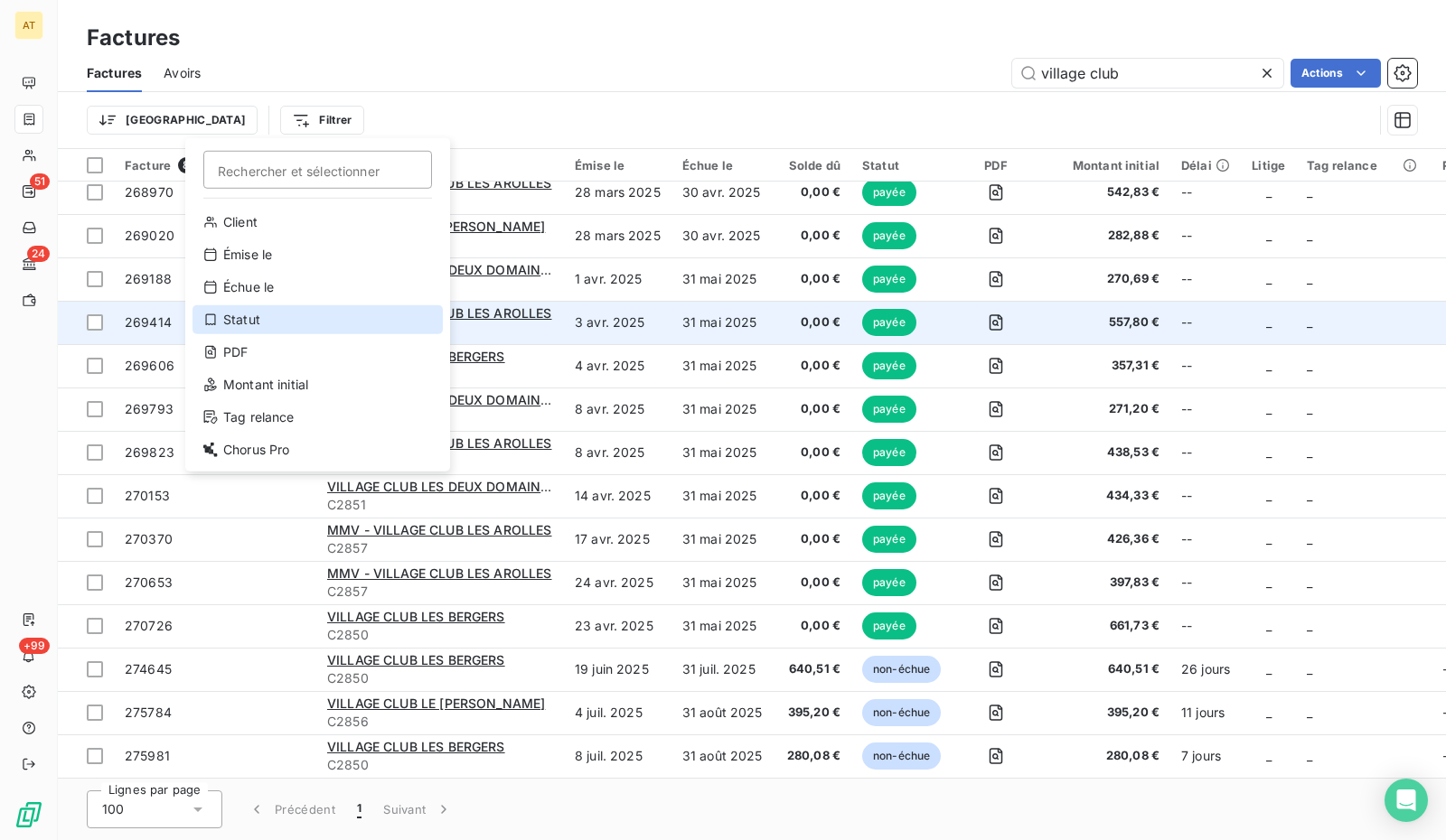 click on "Statut" at bounding box center (317, 320) 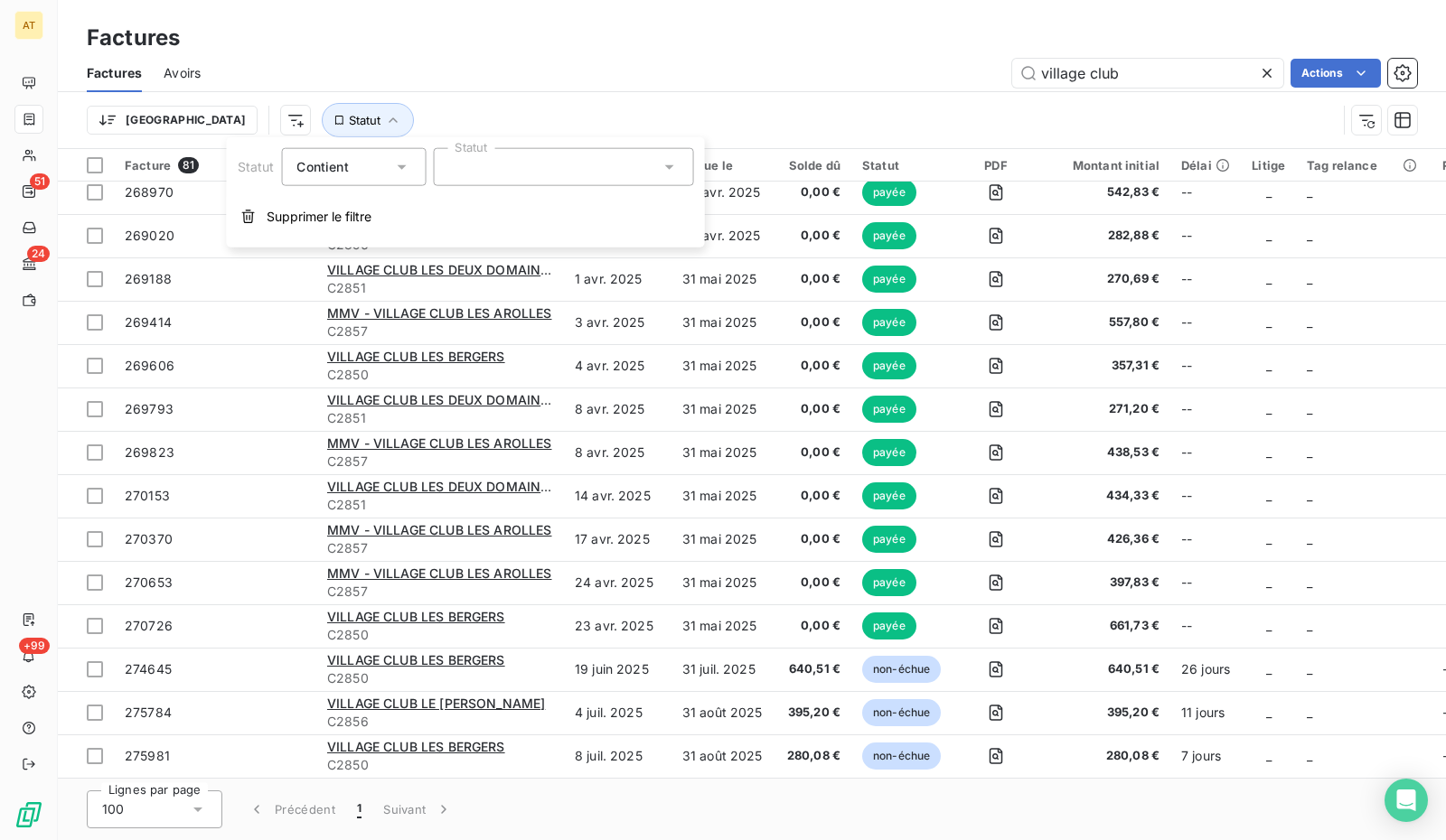 click at bounding box center [563, 167] 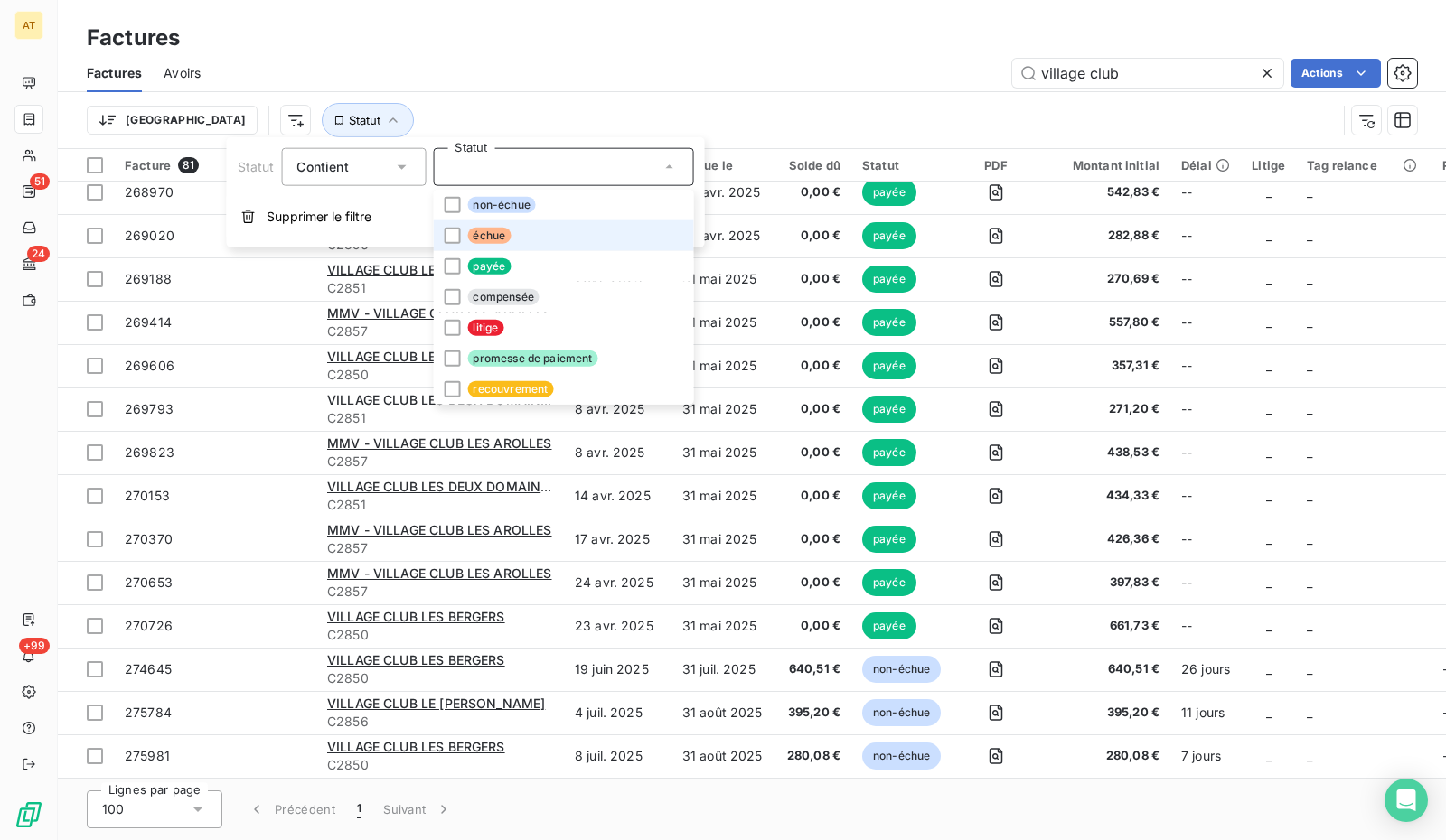 click on "échue" at bounding box center (563, 236) 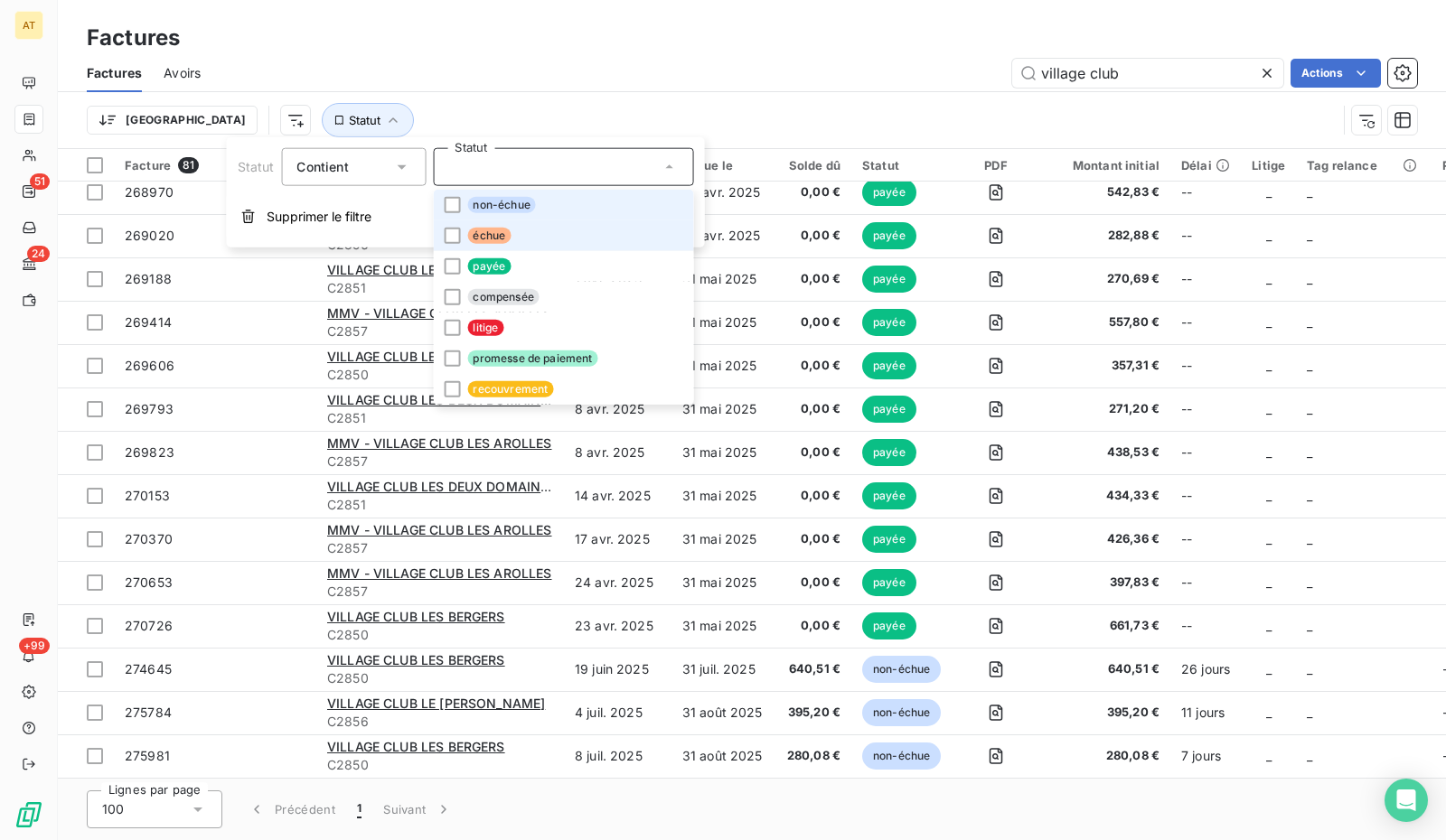 scroll, scrollTop: 276, scrollLeft: 0, axis: vertical 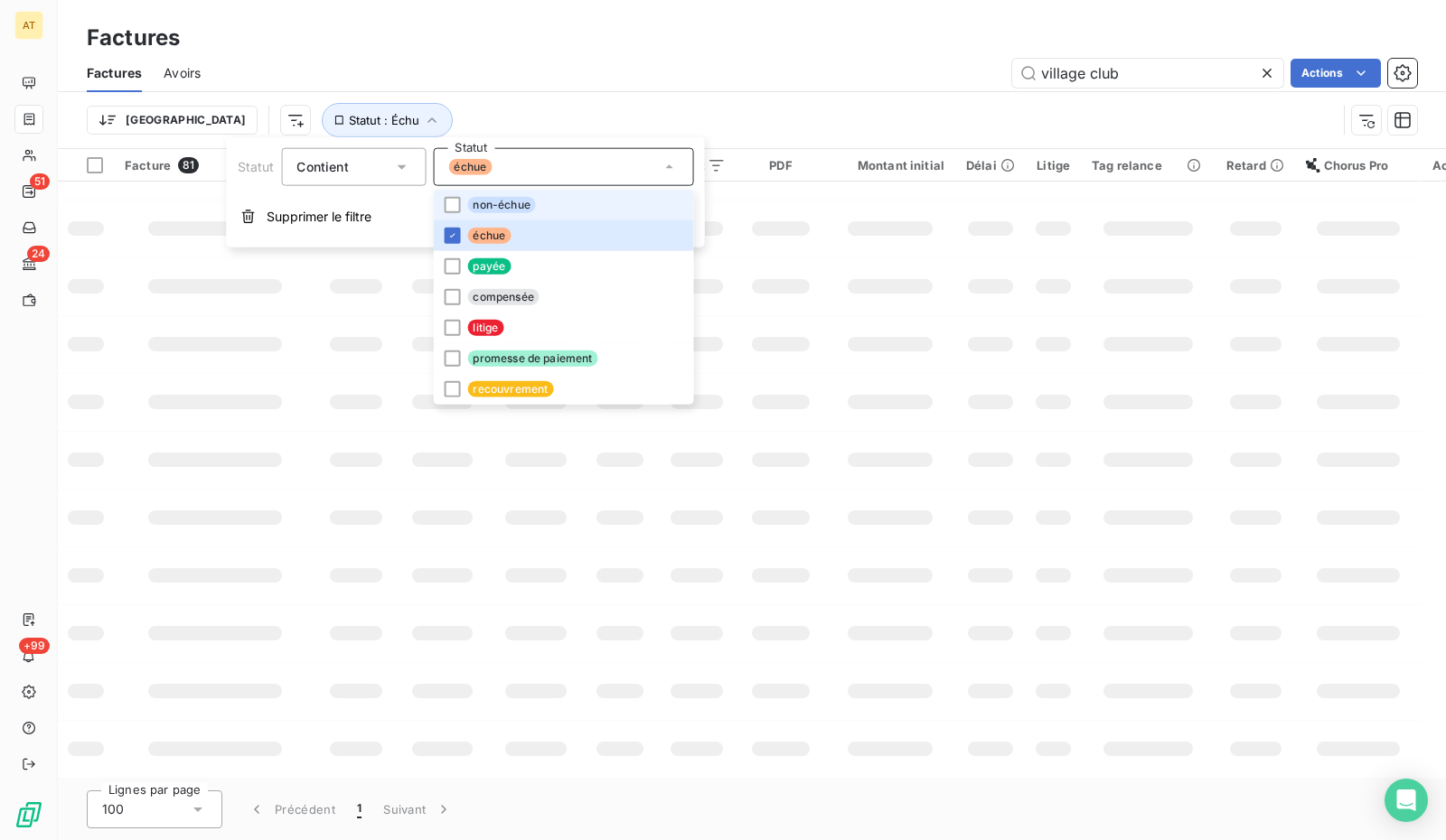 click on "non-échue" at bounding box center (563, 205) 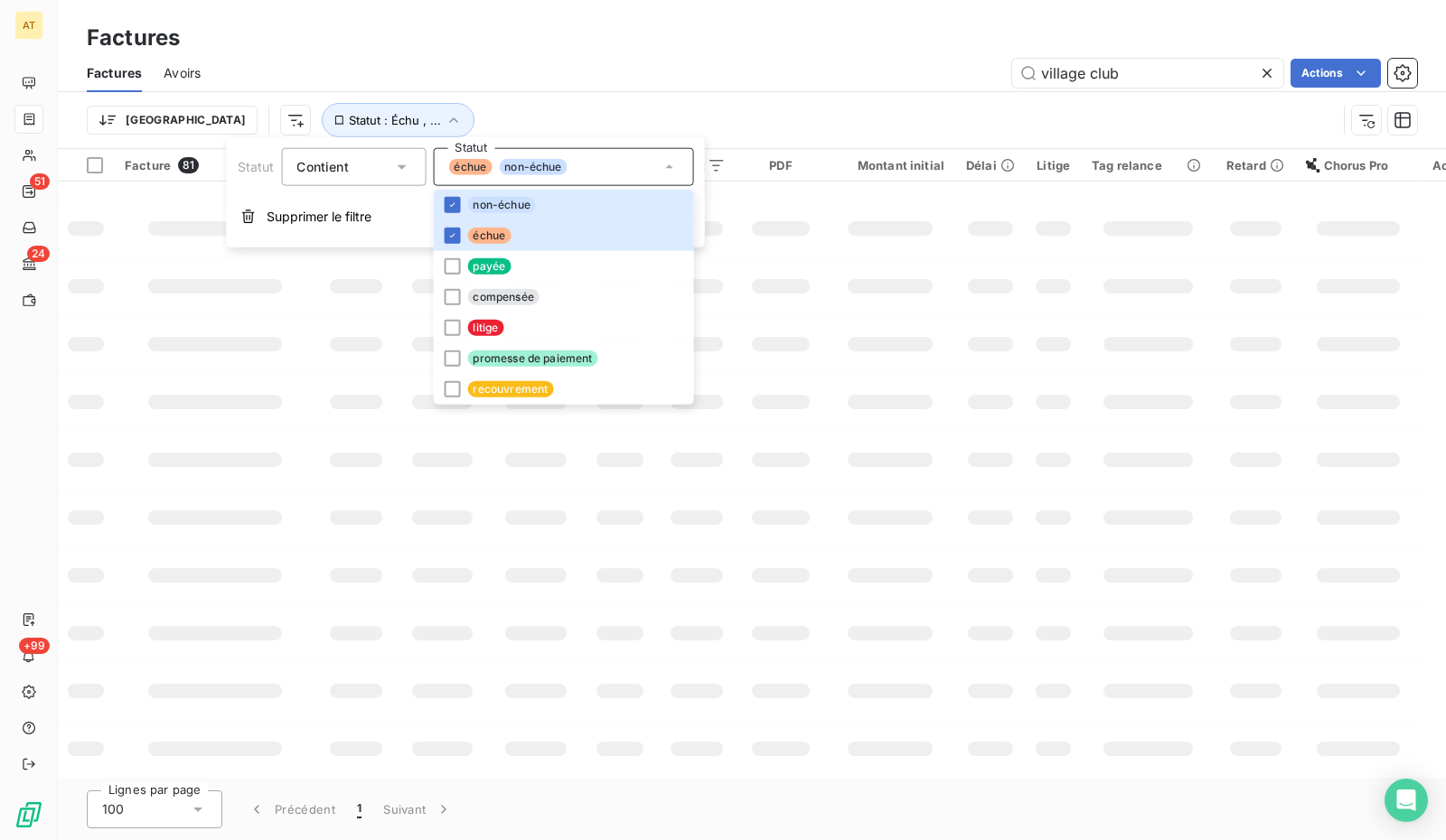 click on "Factures Avoirs village club Actions" at bounding box center [752, 73] 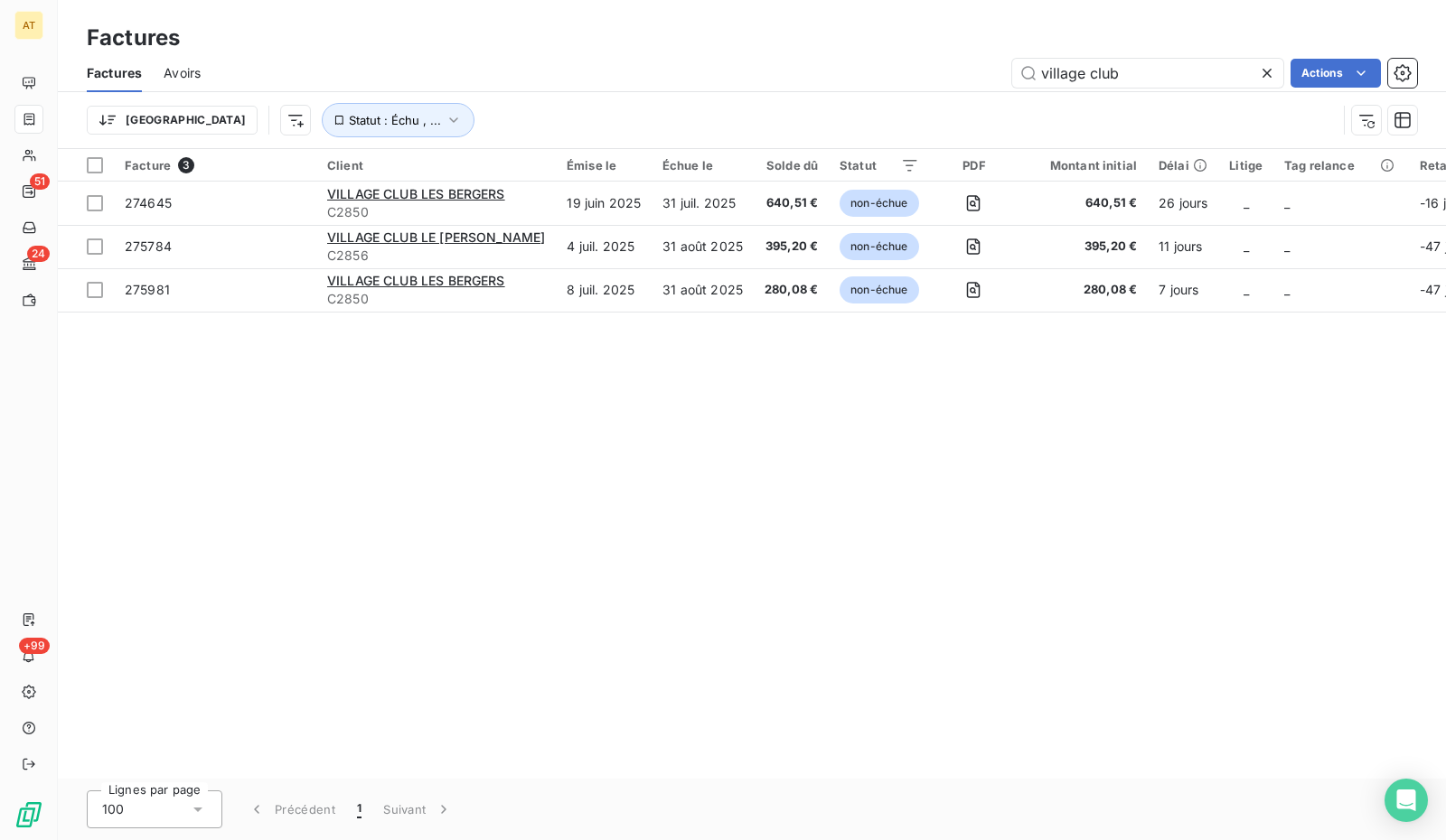 scroll, scrollTop: 0, scrollLeft: 0, axis: both 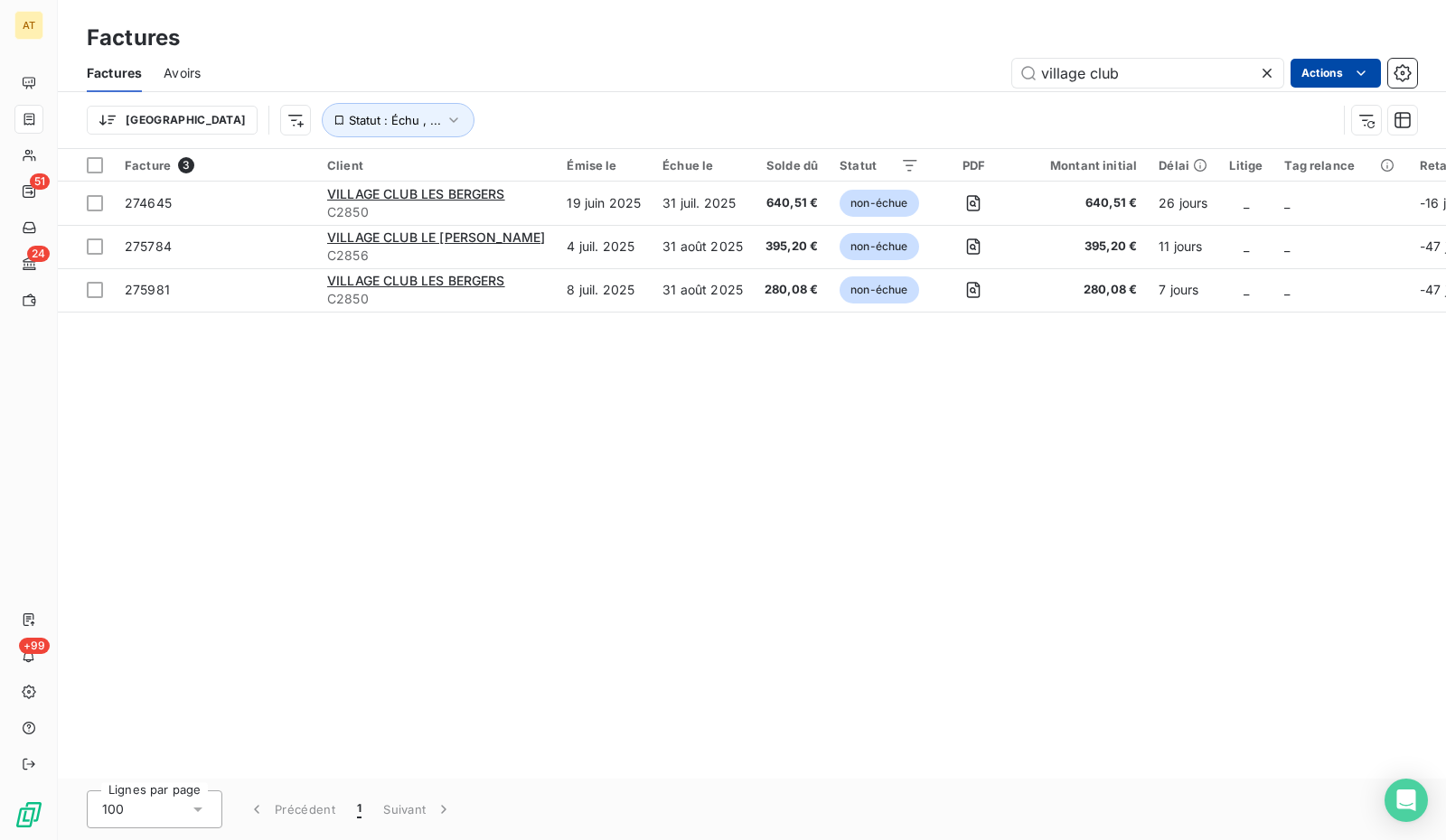 click on "AT 51 24 +99 Factures Factures Avoirs village club Actions Trier Statut  : Échu , ... Facture 3 Client Émise le Échue le Solde dû Statut PDF Montant initial Délai Litige Tag relance Retard   Chorus Pro Actions 274645 VILLAGE CLUB LES BERGERS C2850 19 juin 2025 31 juil. 2025 640,51 € non-échue 640,51 € 26 jours _ _ -16 j _ 275784 VILLAGE CLUB LE VAL CENIS C2856 4 juil. 2025 31 août 2025 395,20 € non-échue 395,20 € 11 jours _ _ -47 j _ 275981 VILLAGE CLUB LES BERGERS C2850 8 juil. 2025 31 août 2025 280,08 € non-échue 280,08 € 7 jours _ _ -47 j _ Lignes par page 100 Précédent 1 Suivant" at bounding box center [723, 420] 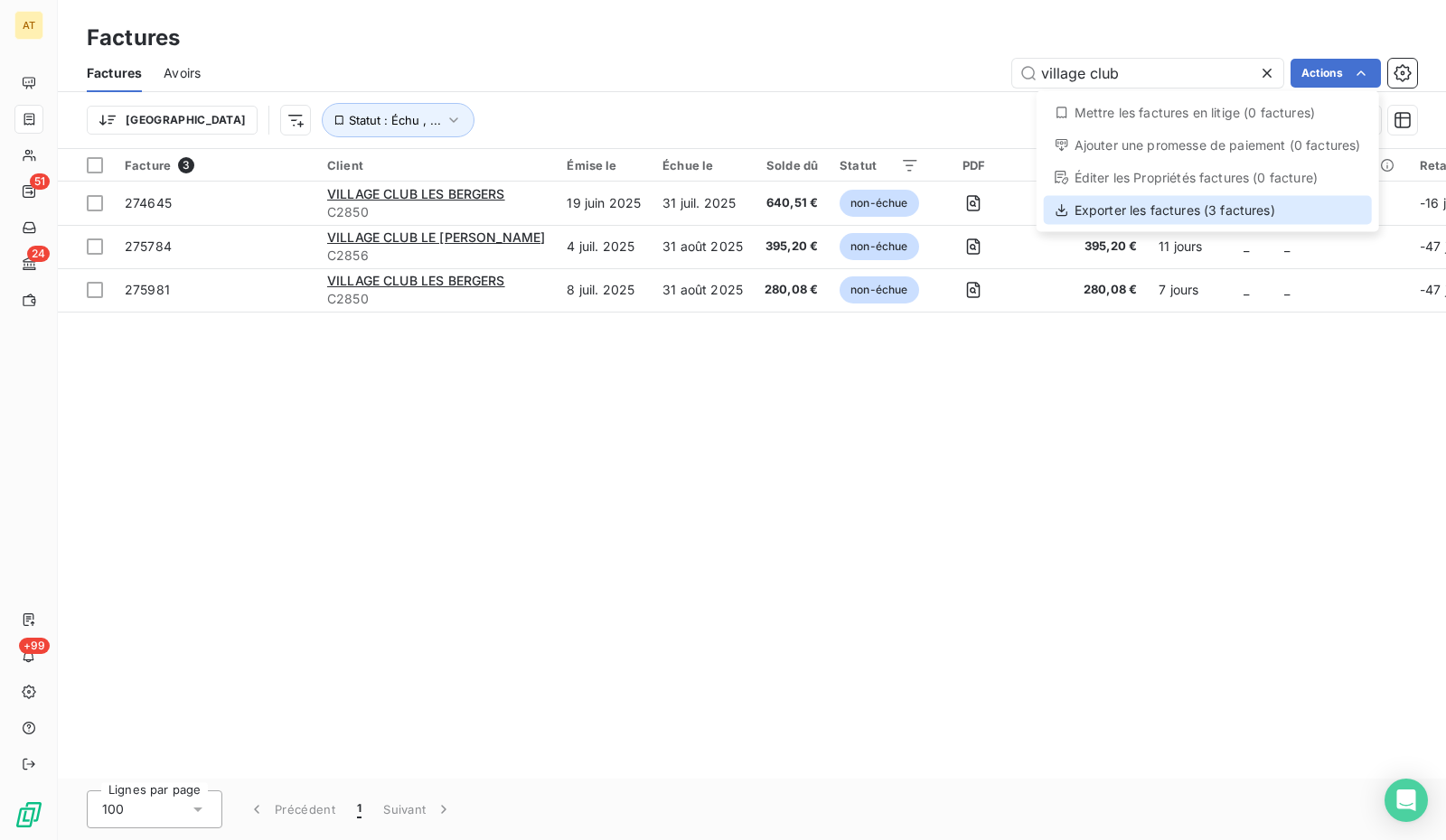 click on "Exporter les factures (3 factures)" at bounding box center [1207, 210] 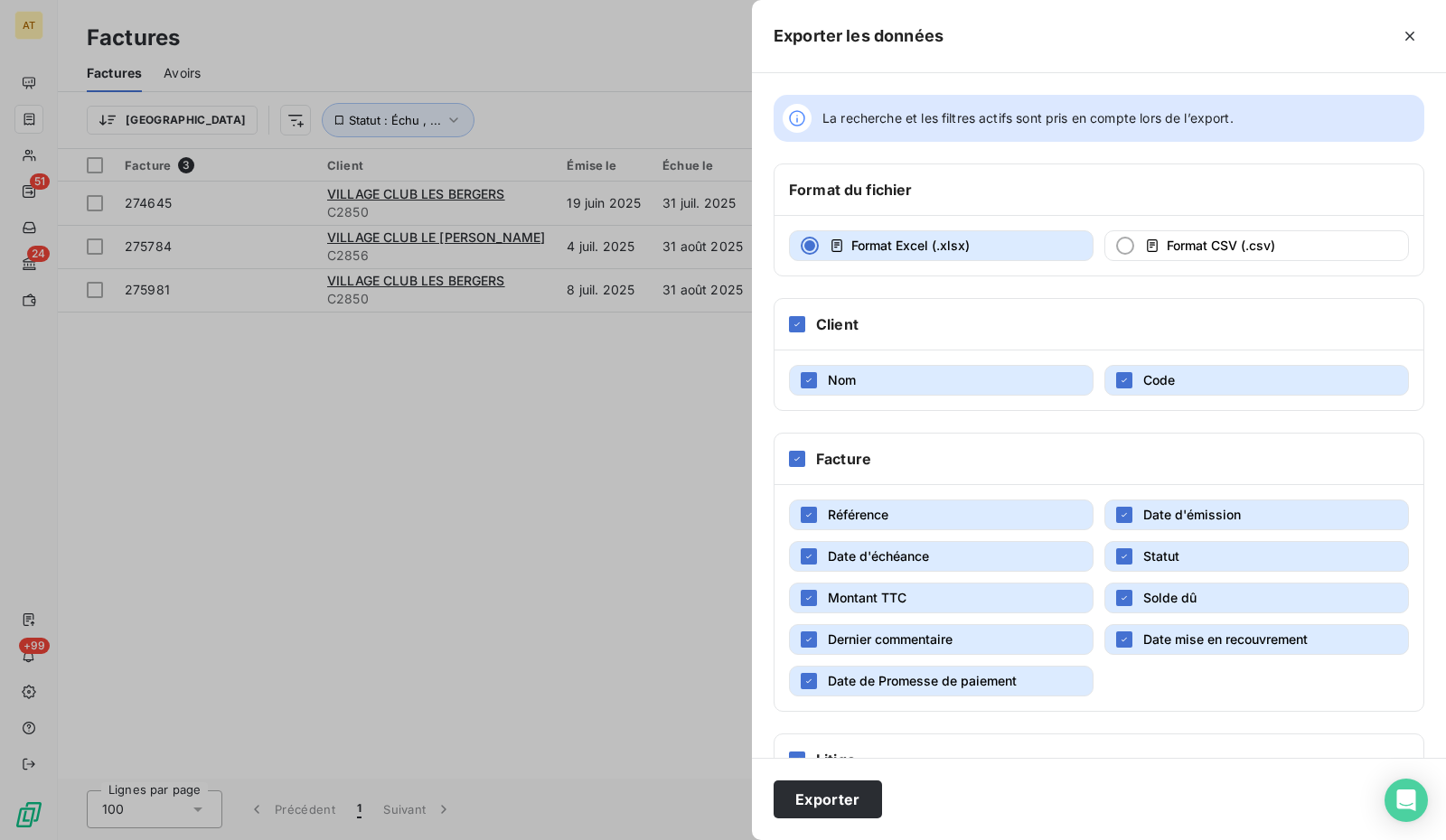 scroll, scrollTop: 230, scrollLeft: 0, axis: vertical 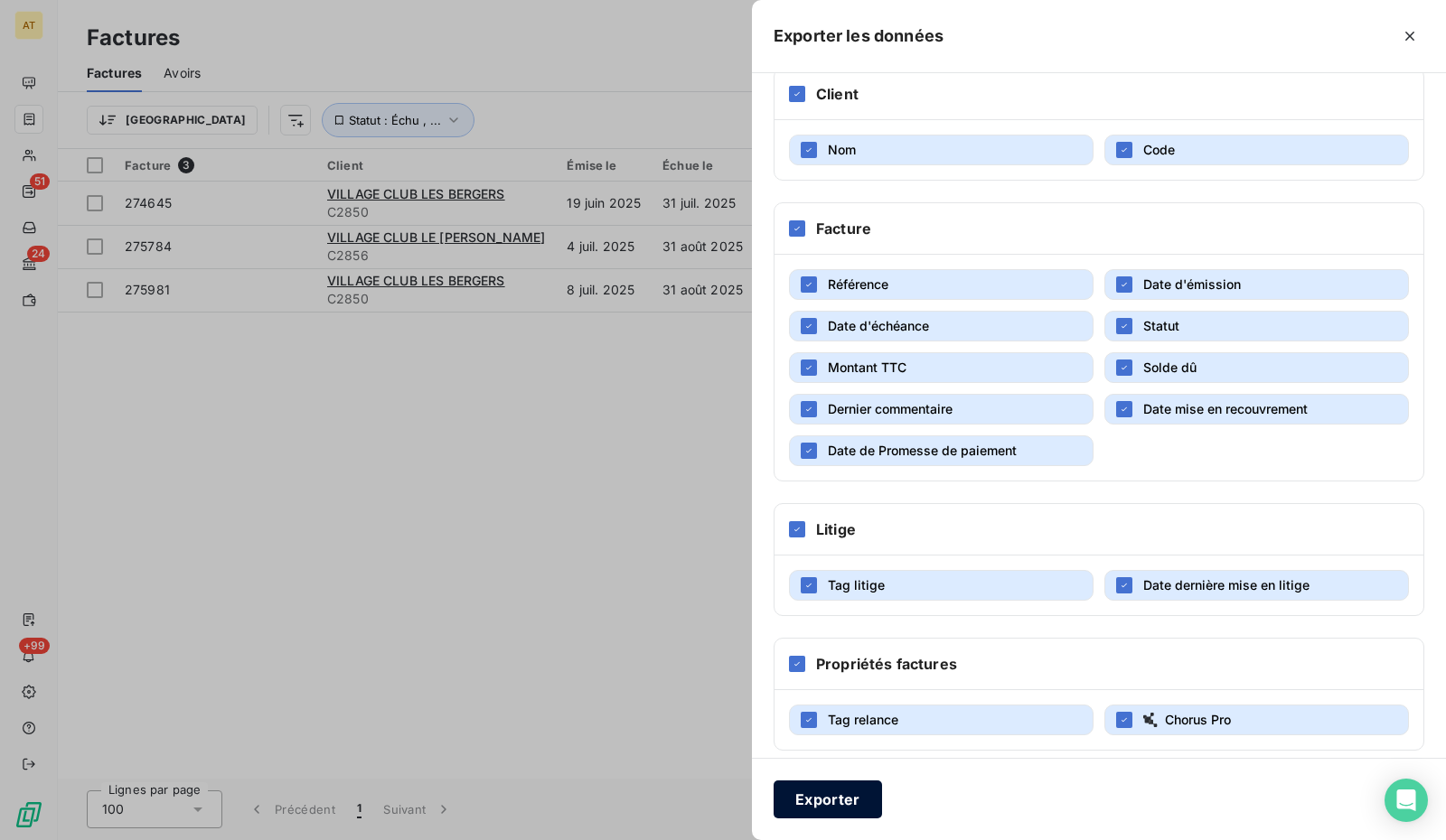 click on "Exporter" at bounding box center [828, 799] 